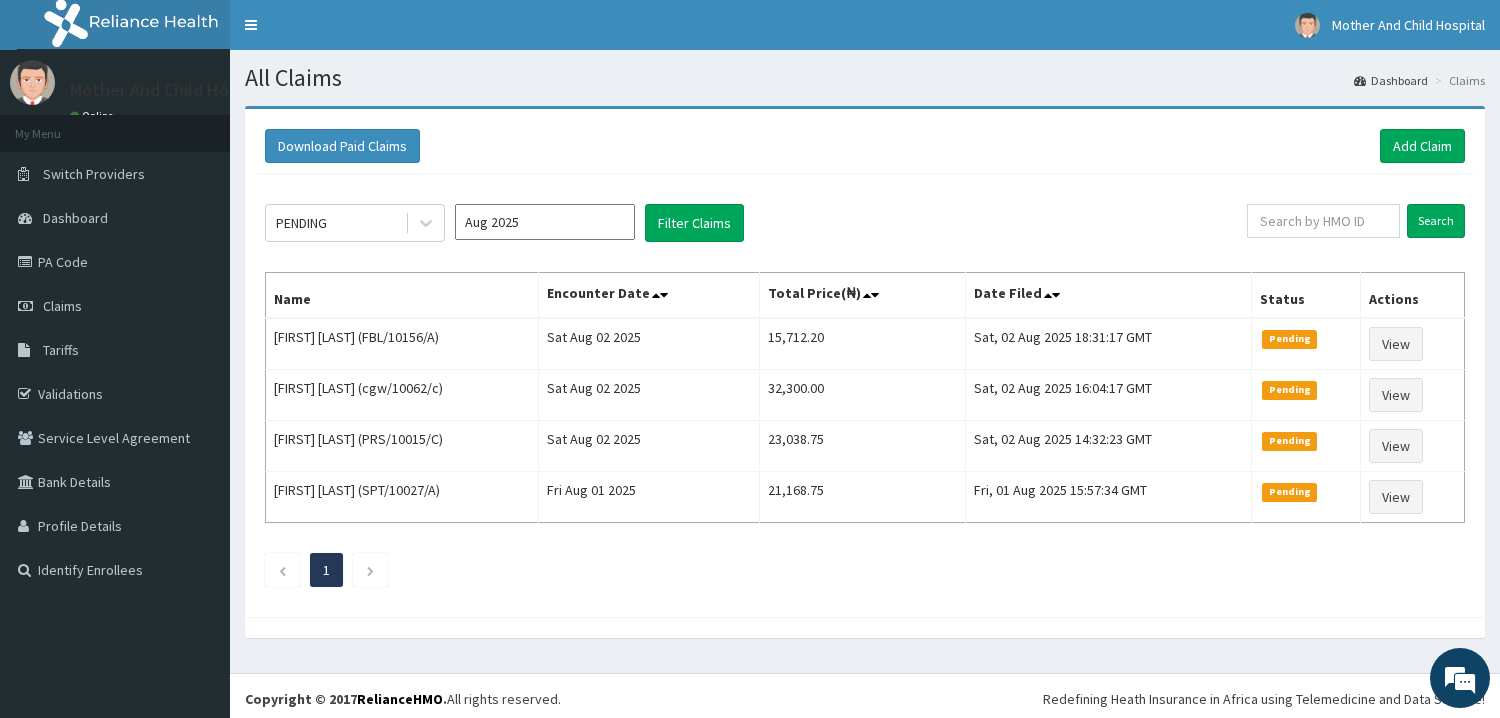 scroll, scrollTop: 0, scrollLeft: 0, axis: both 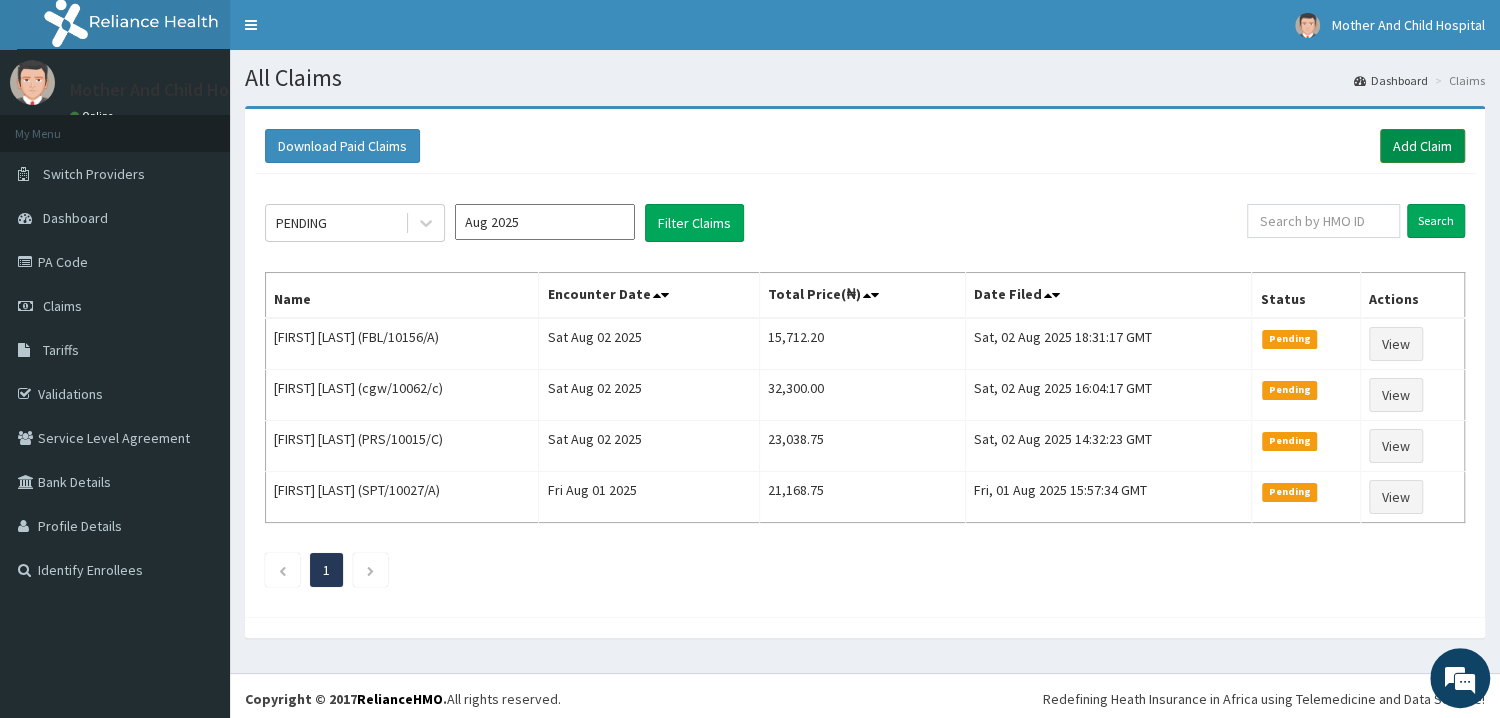 click on "Add Claim" at bounding box center (1422, 146) 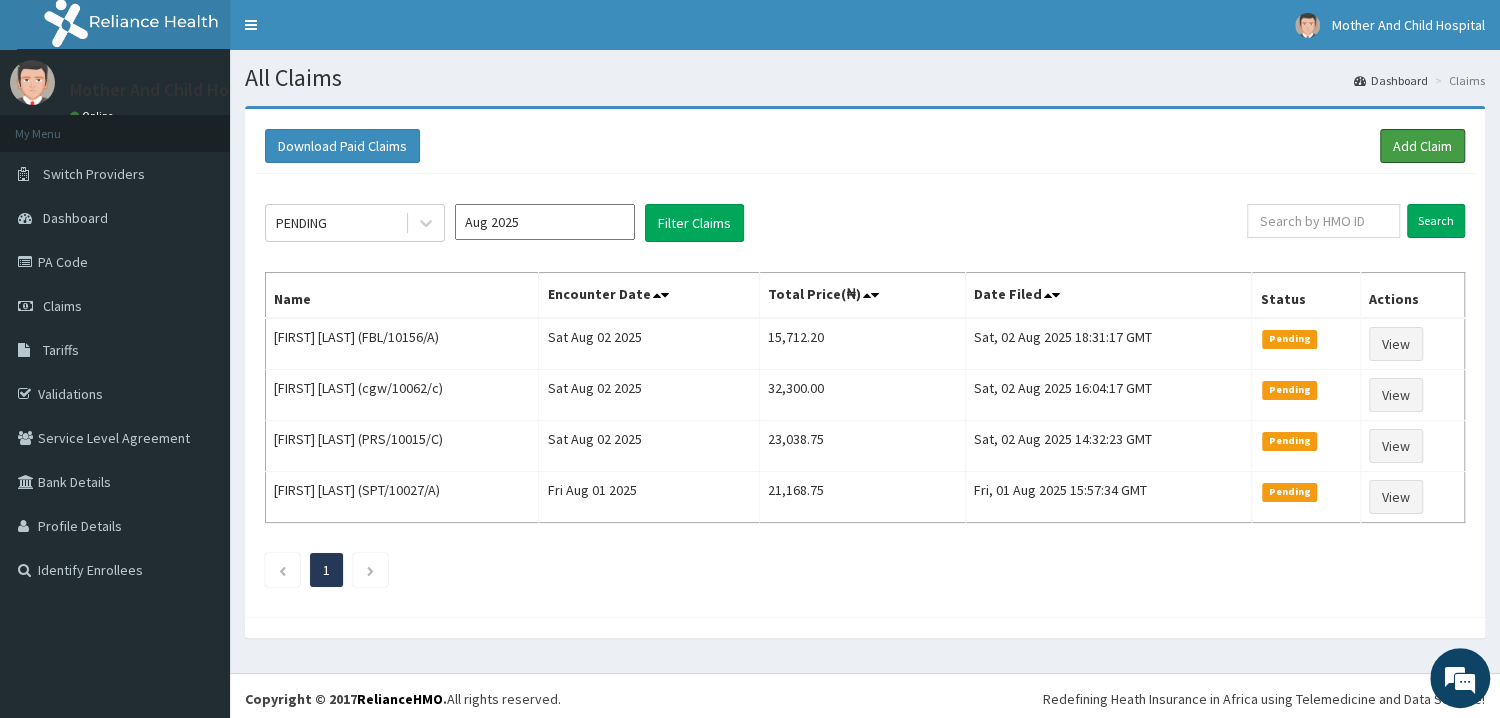 scroll, scrollTop: 0, scrollLeft: 0, axis: both 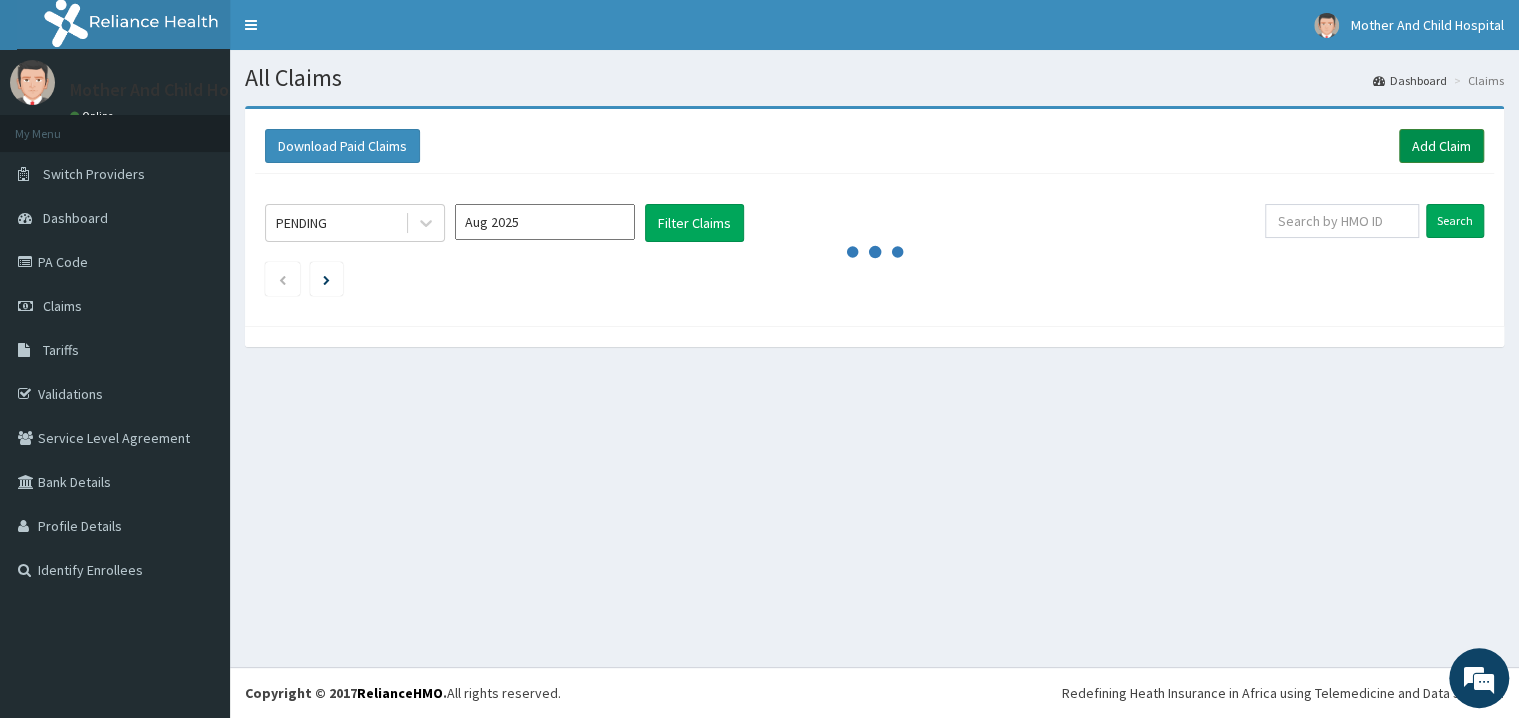 click on "Add Claim" at bounding box center (1441, 146) 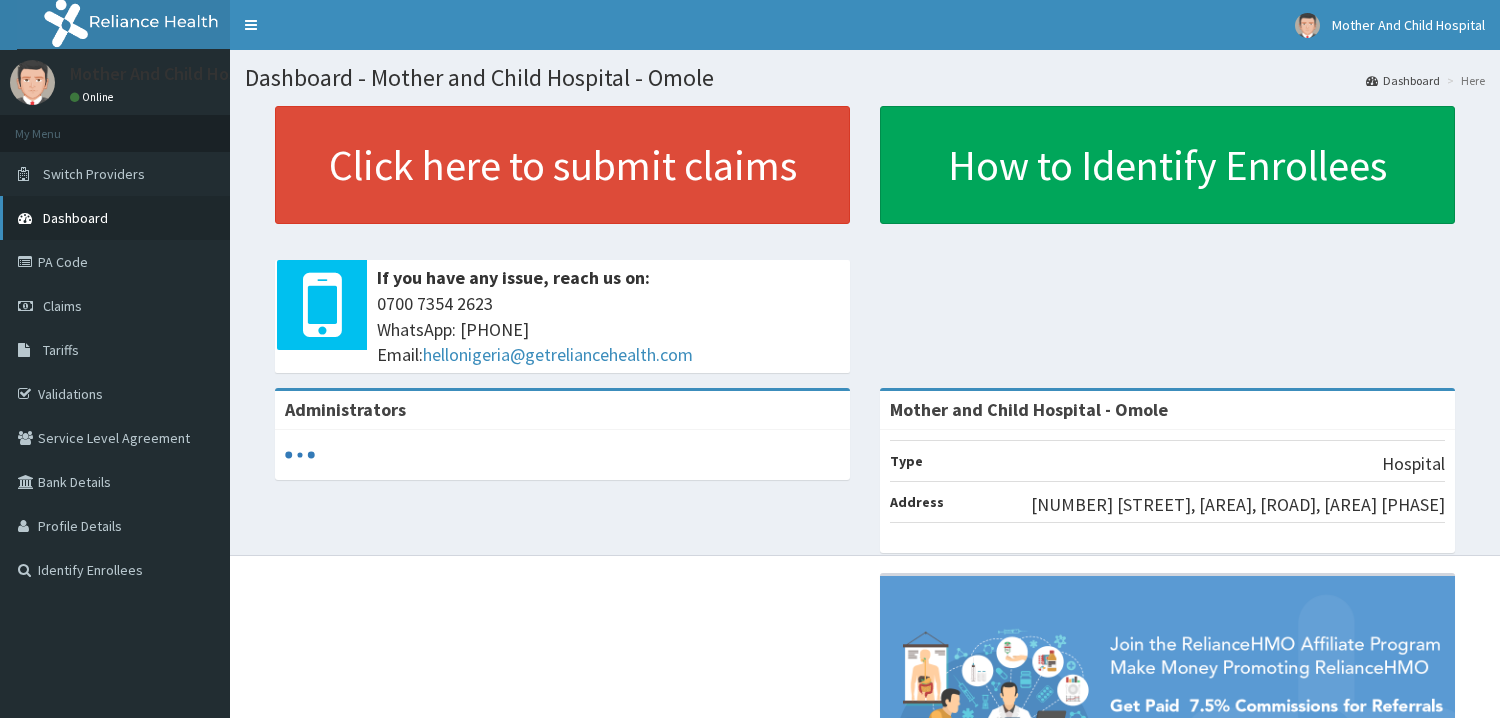 scroll, scrollTop: 0, scrollLeft: 0, axis: both 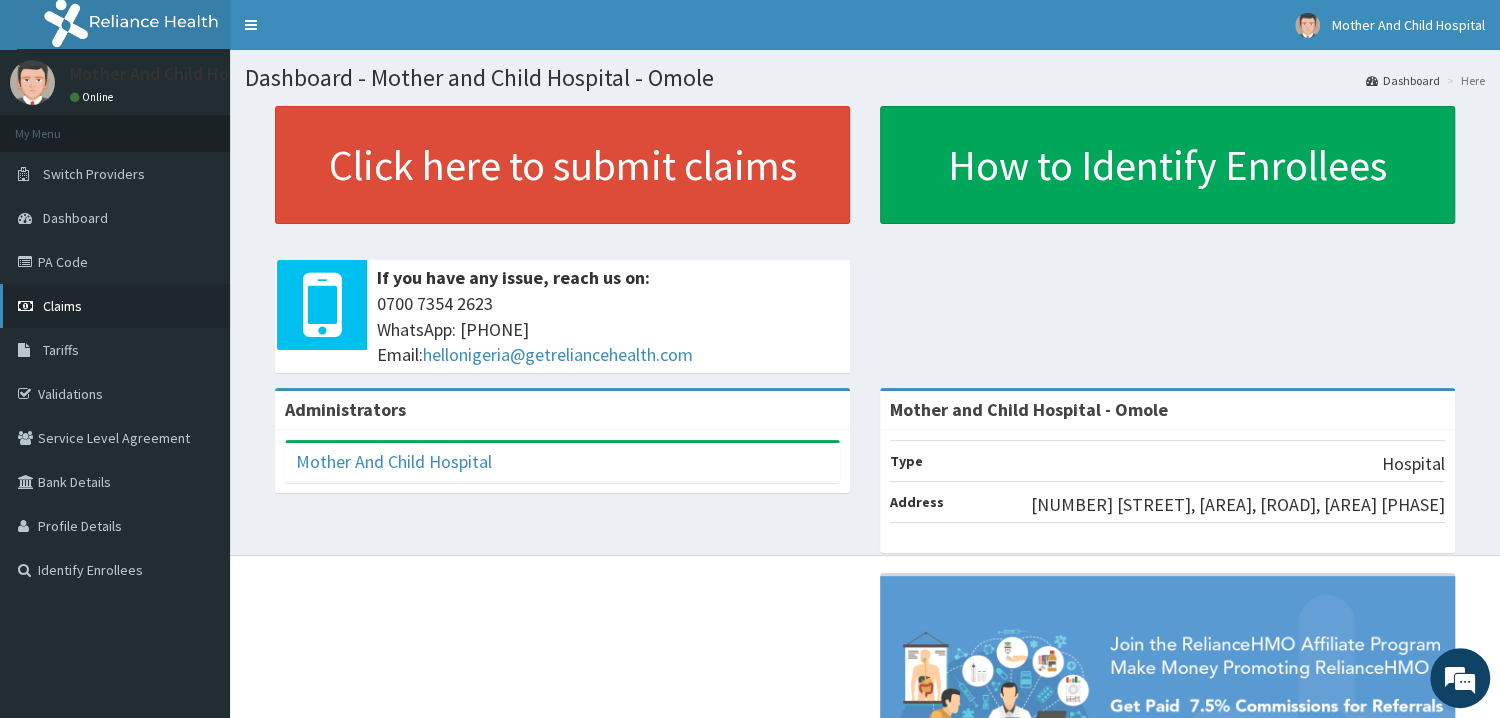 click on "Claims" at bounding box center (62, 306) 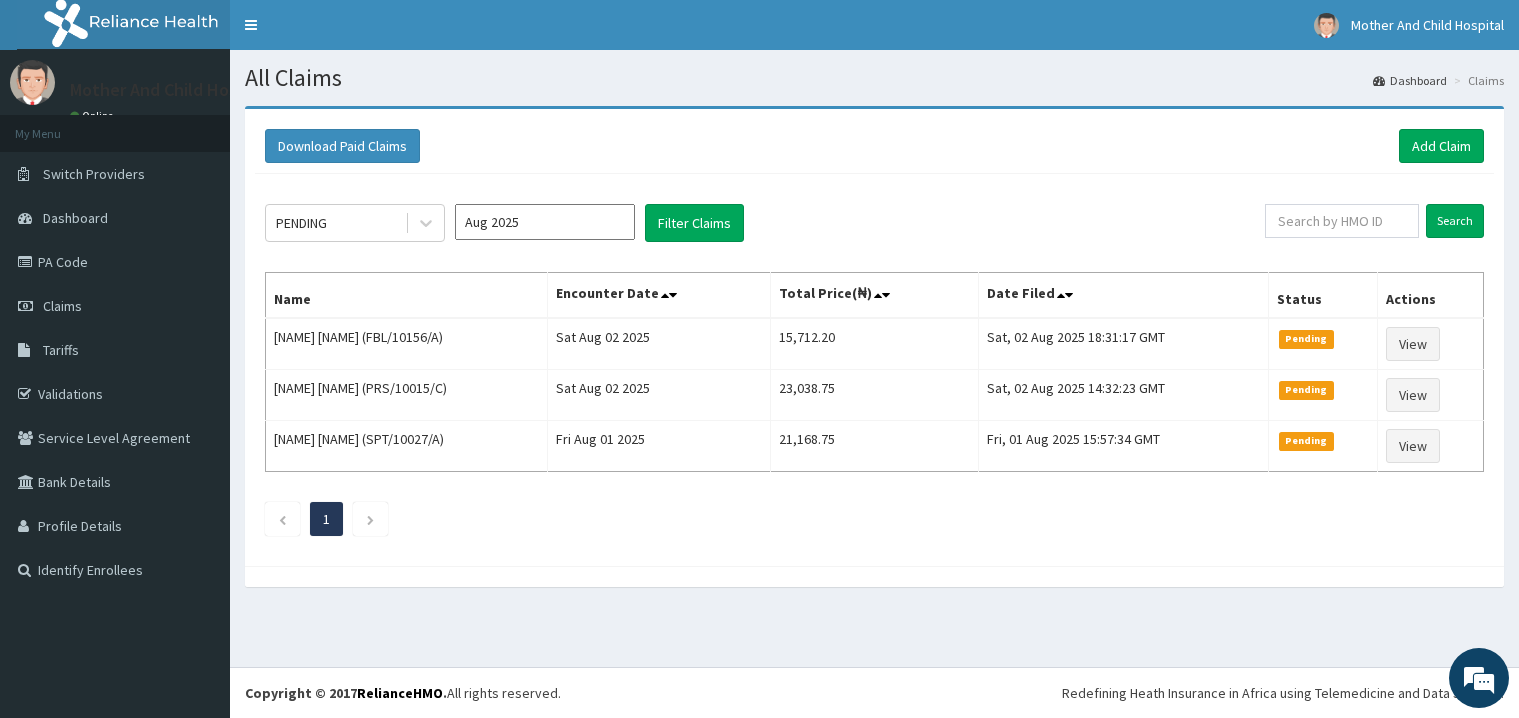 scroll, scrollTop: 0, scrollLeft: 0, axis: both 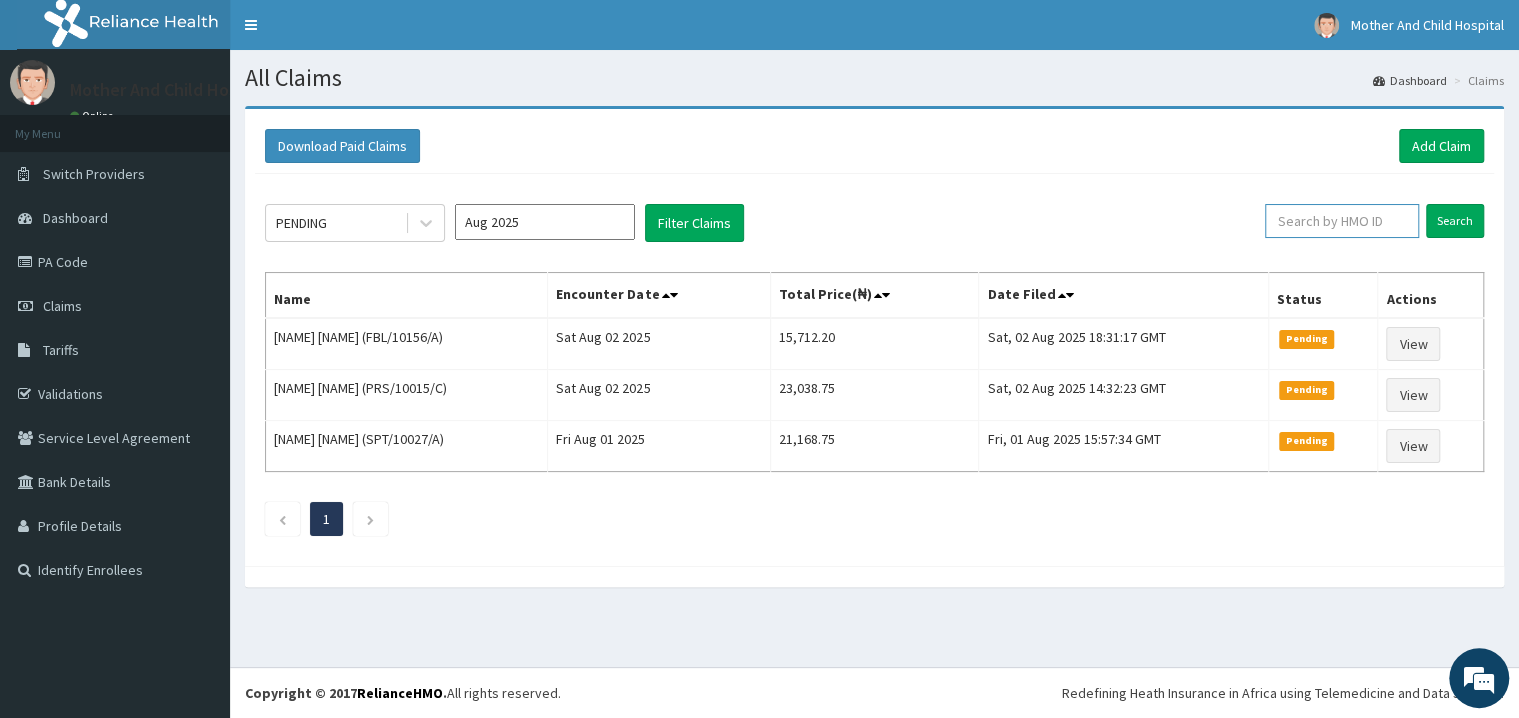 click at bounding box center (1342, 221) 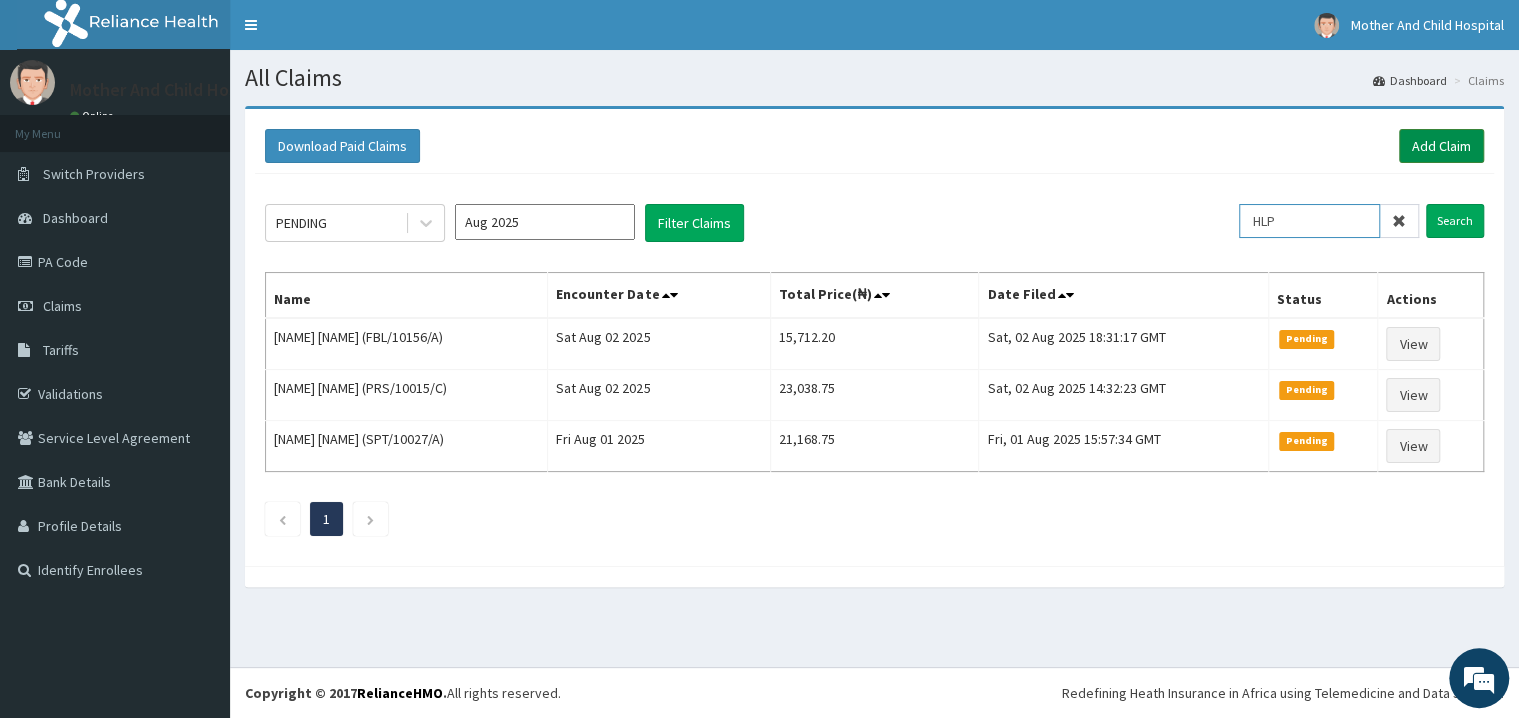 type on "HLP" 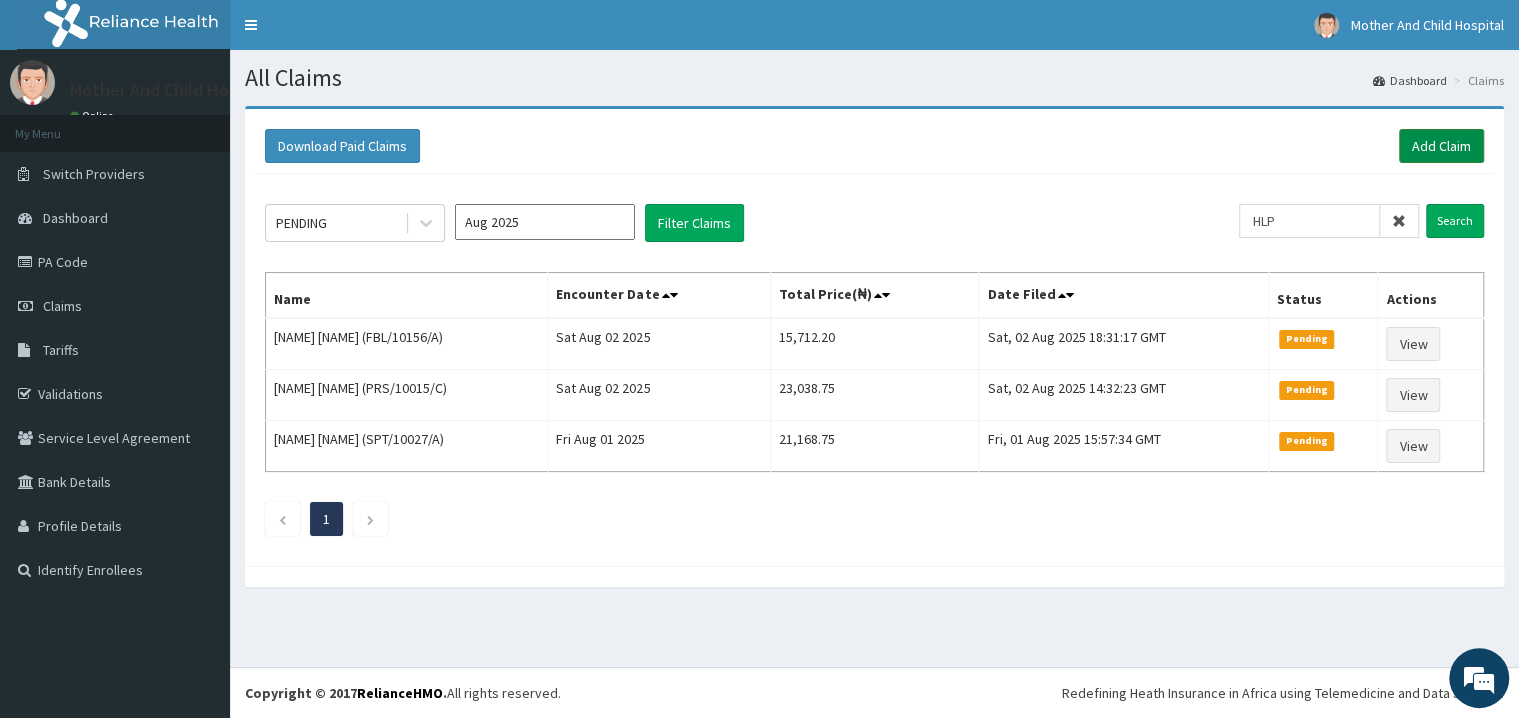 click on "Add Claim" at bounding box center (1441, 146) 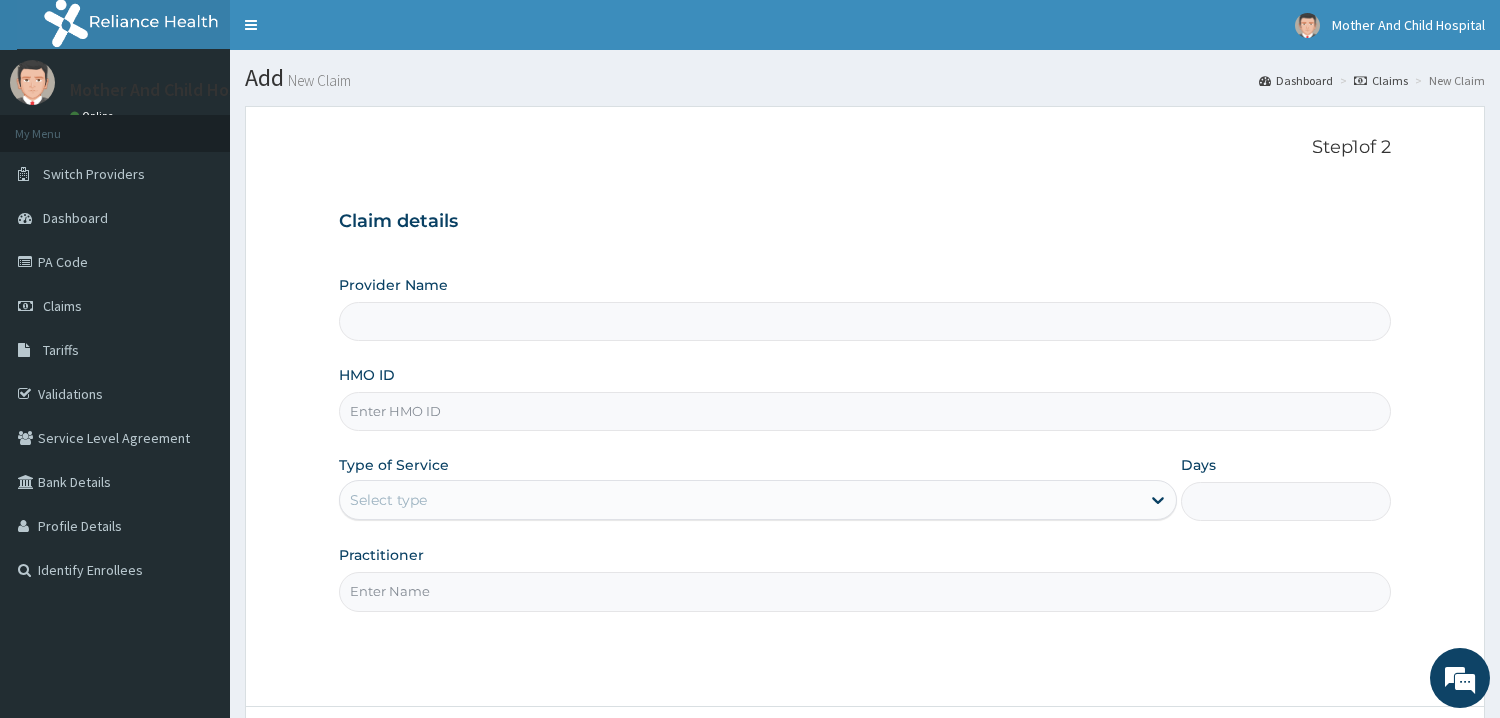 scroll, scrollTop: 0, scrollLeft: 0, axis: both 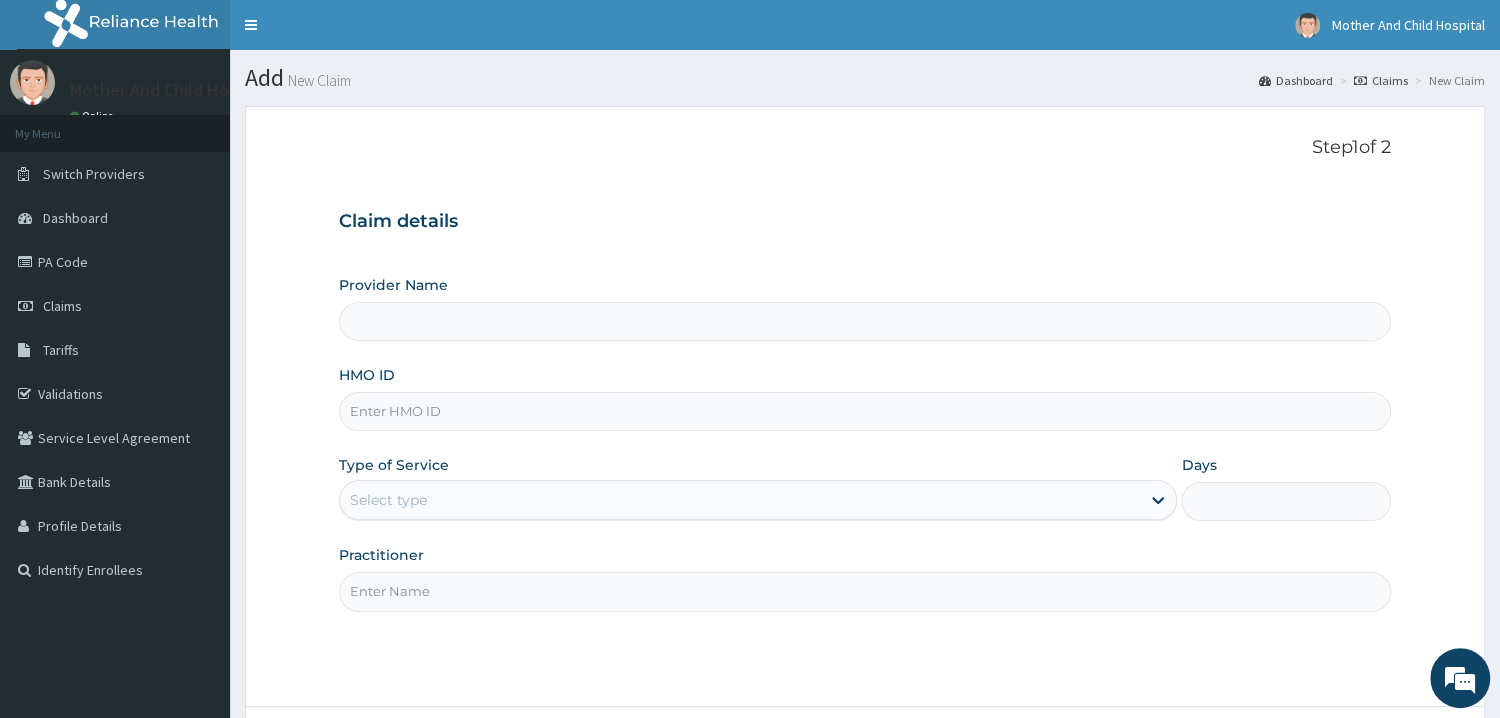 type on "Mother and Child Hospital - Omole" 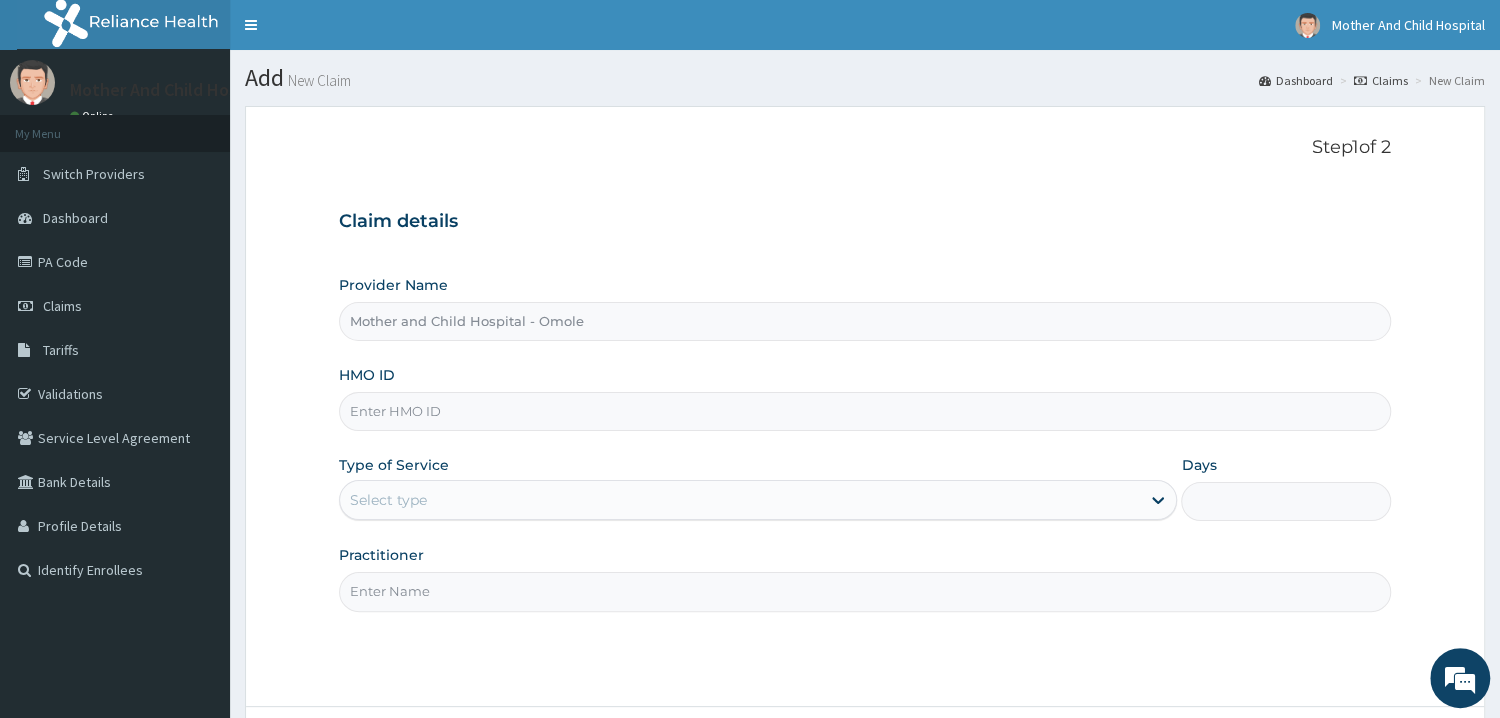 click on "HMO ID" at bounding box center [865, 411] 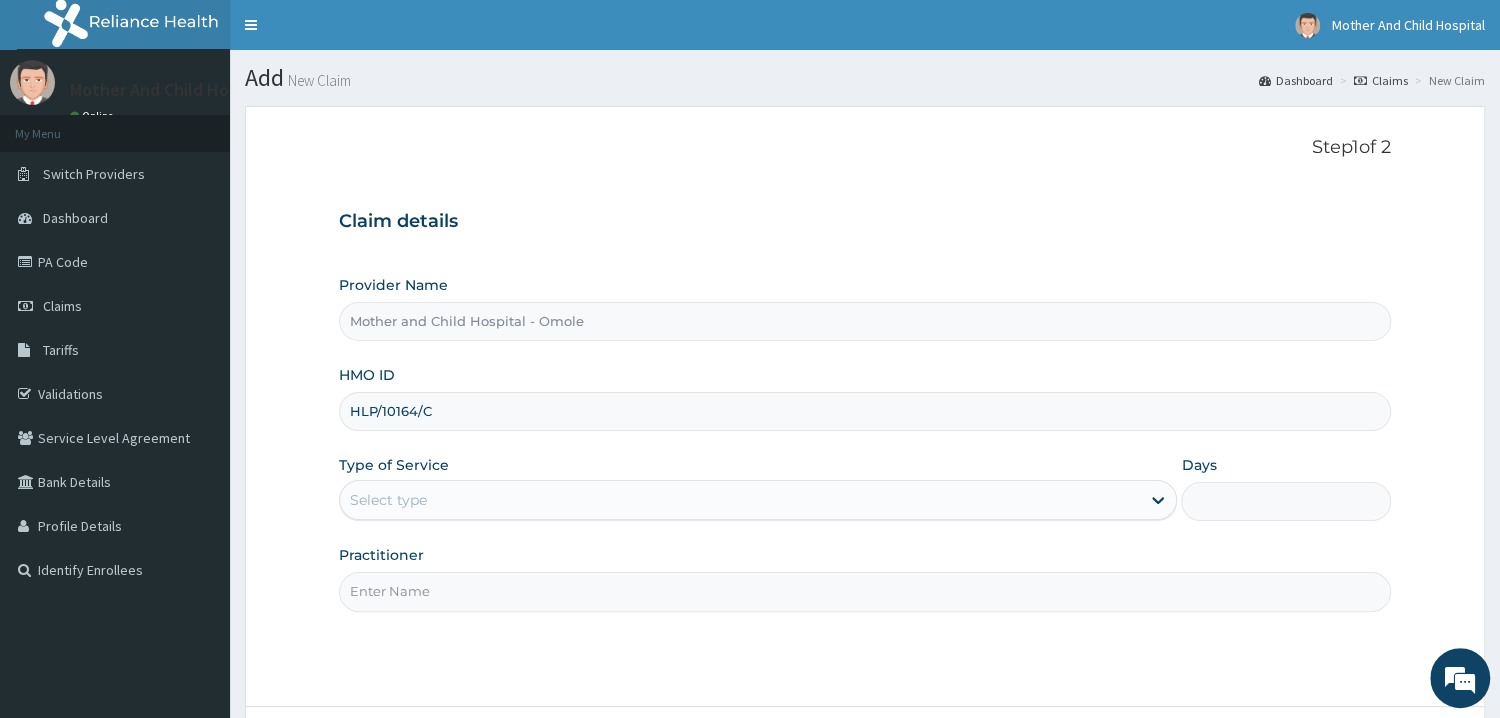 type on "HLP/10164/C" 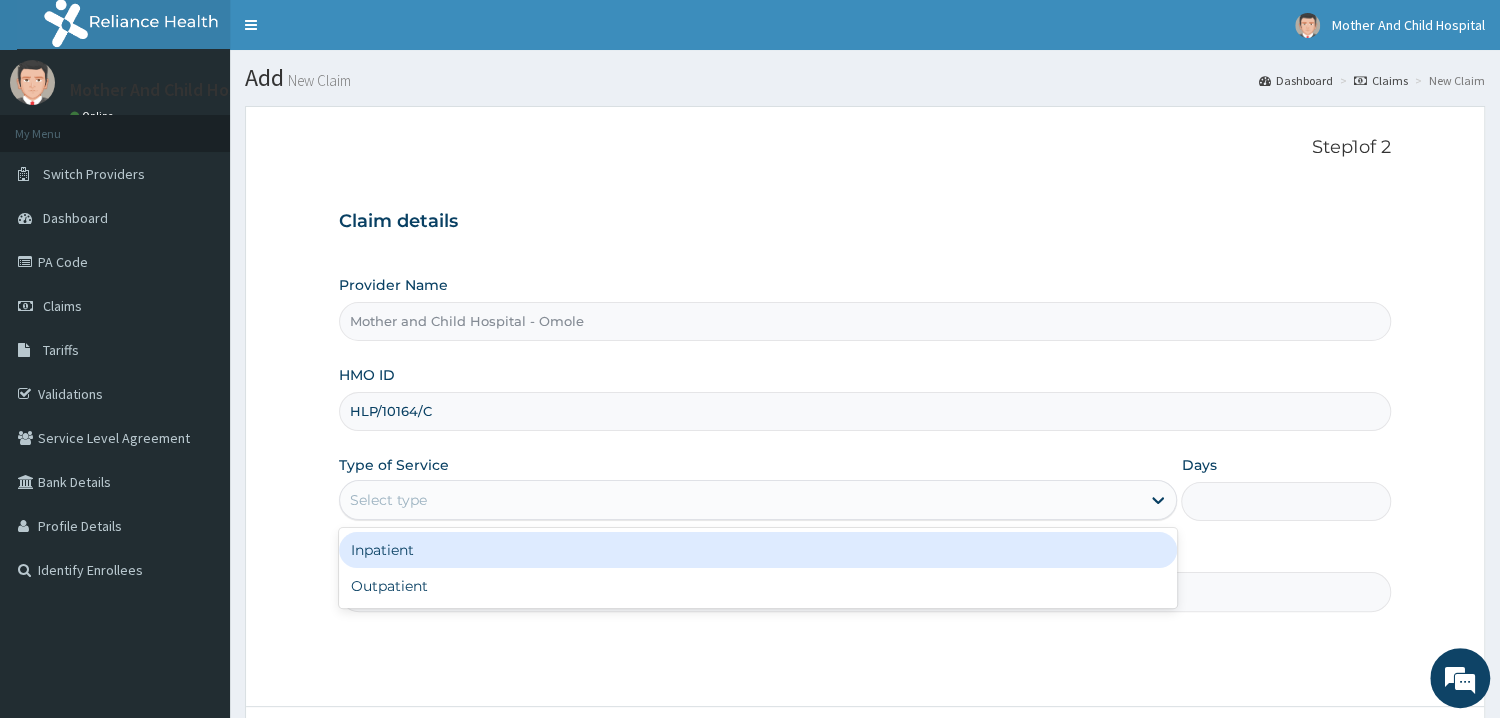 click on "Select type" at bounding box center (740, 500) 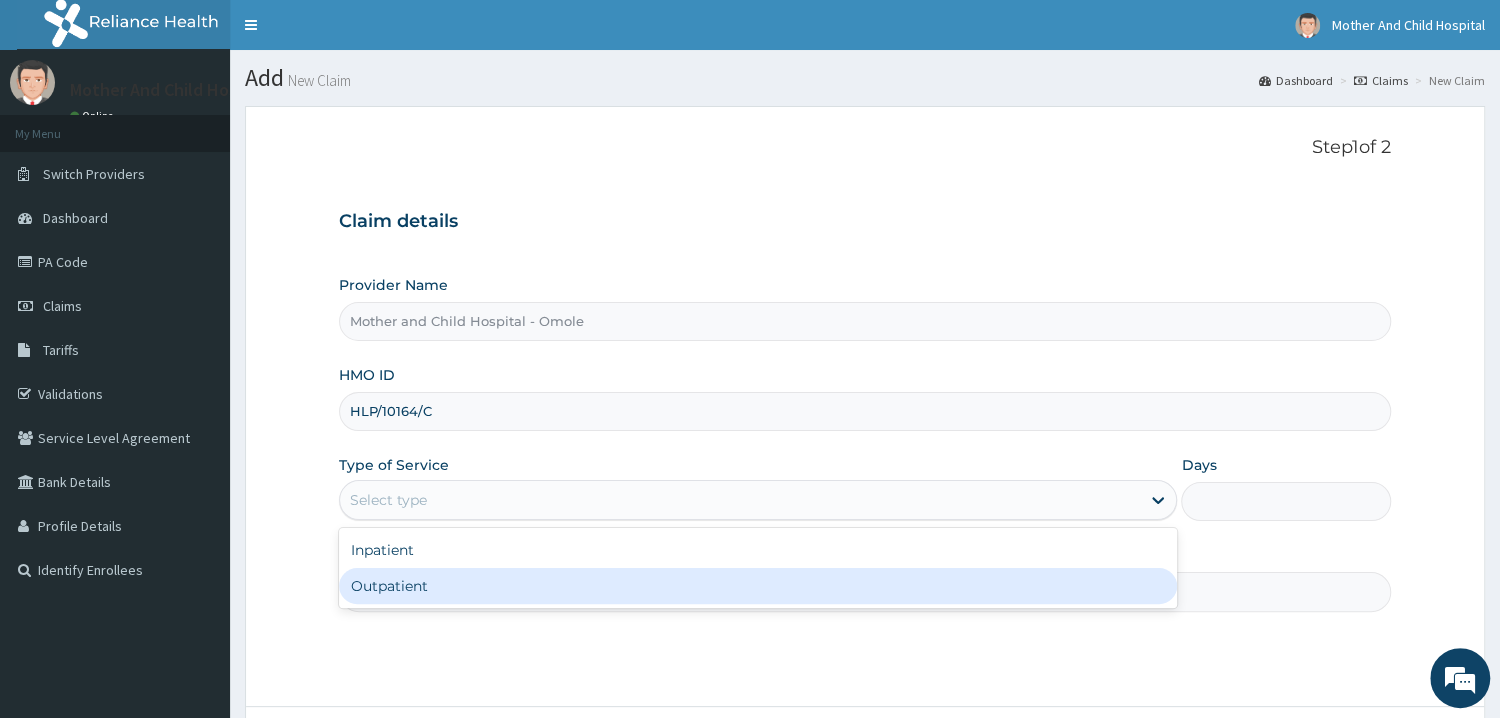 click on "Outpatient" at bounding box center [758, 586] 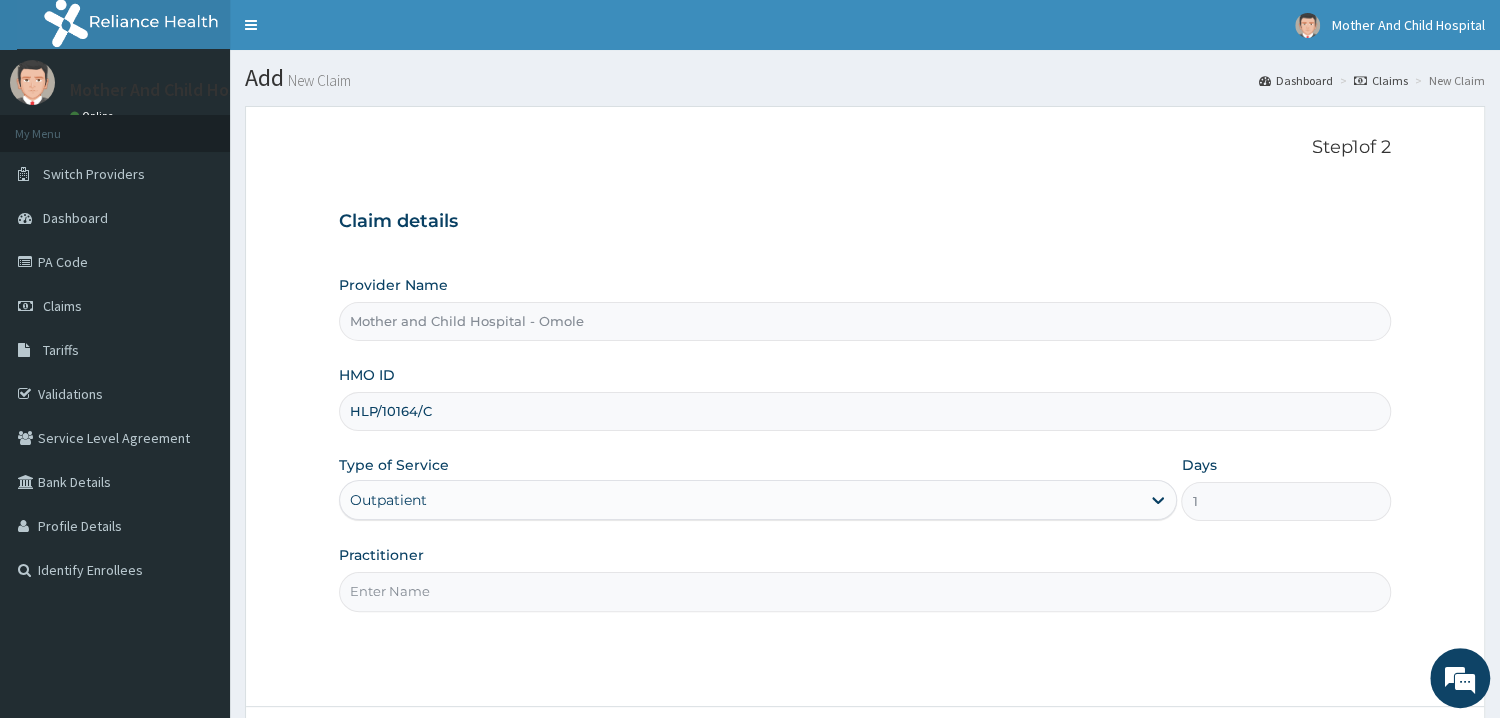 scroll, scrollTop: 0, scrollLeft: 0, axis: both 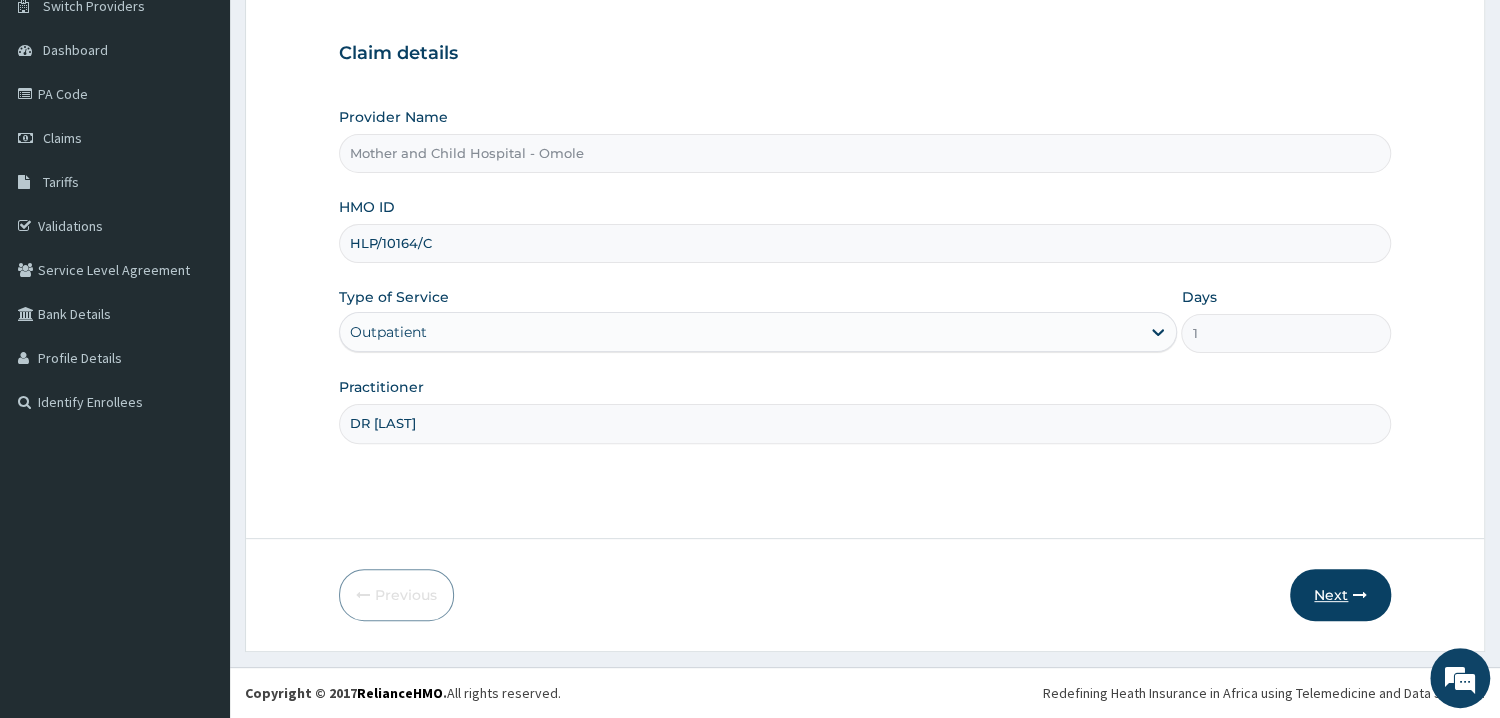 type on "DR [LAST]" 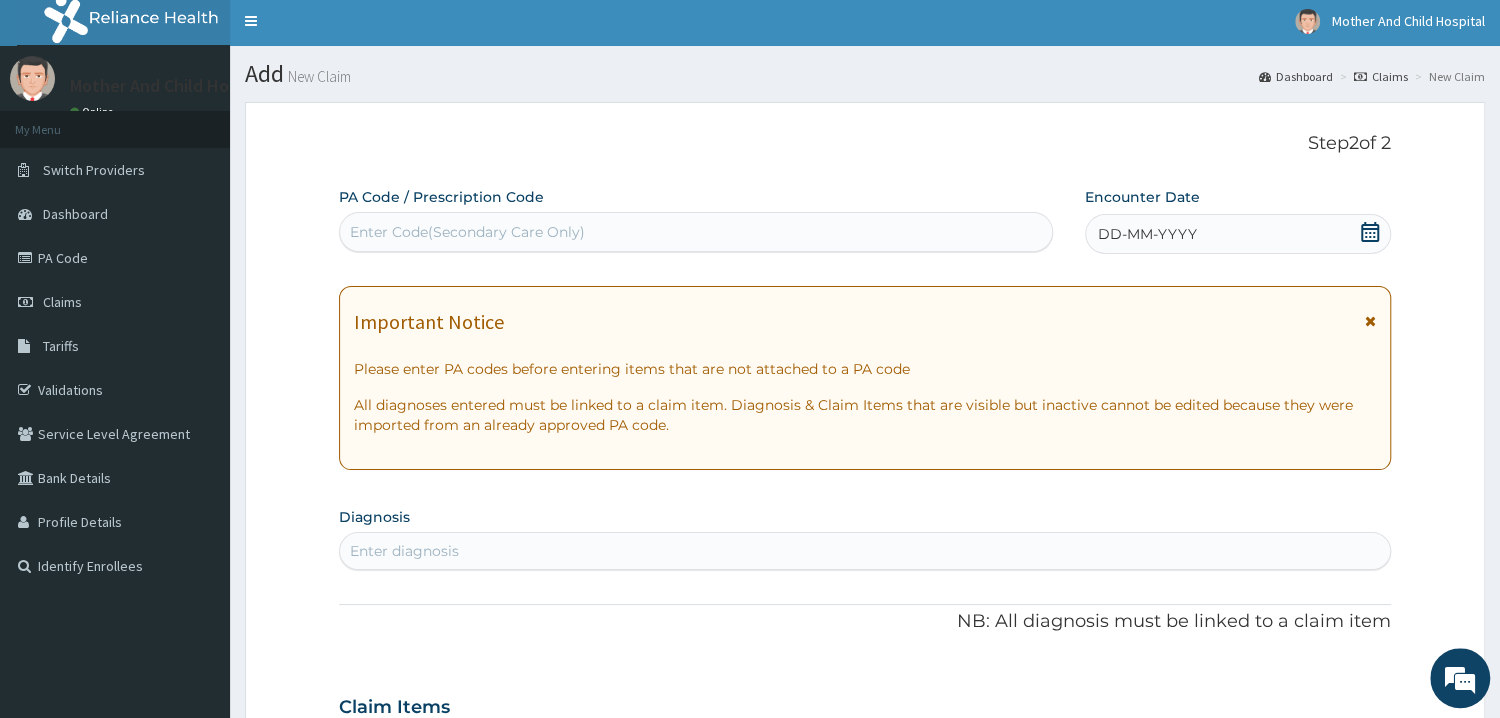 scroll, scrollTop: 0, scrollLeft: 0, axis: both 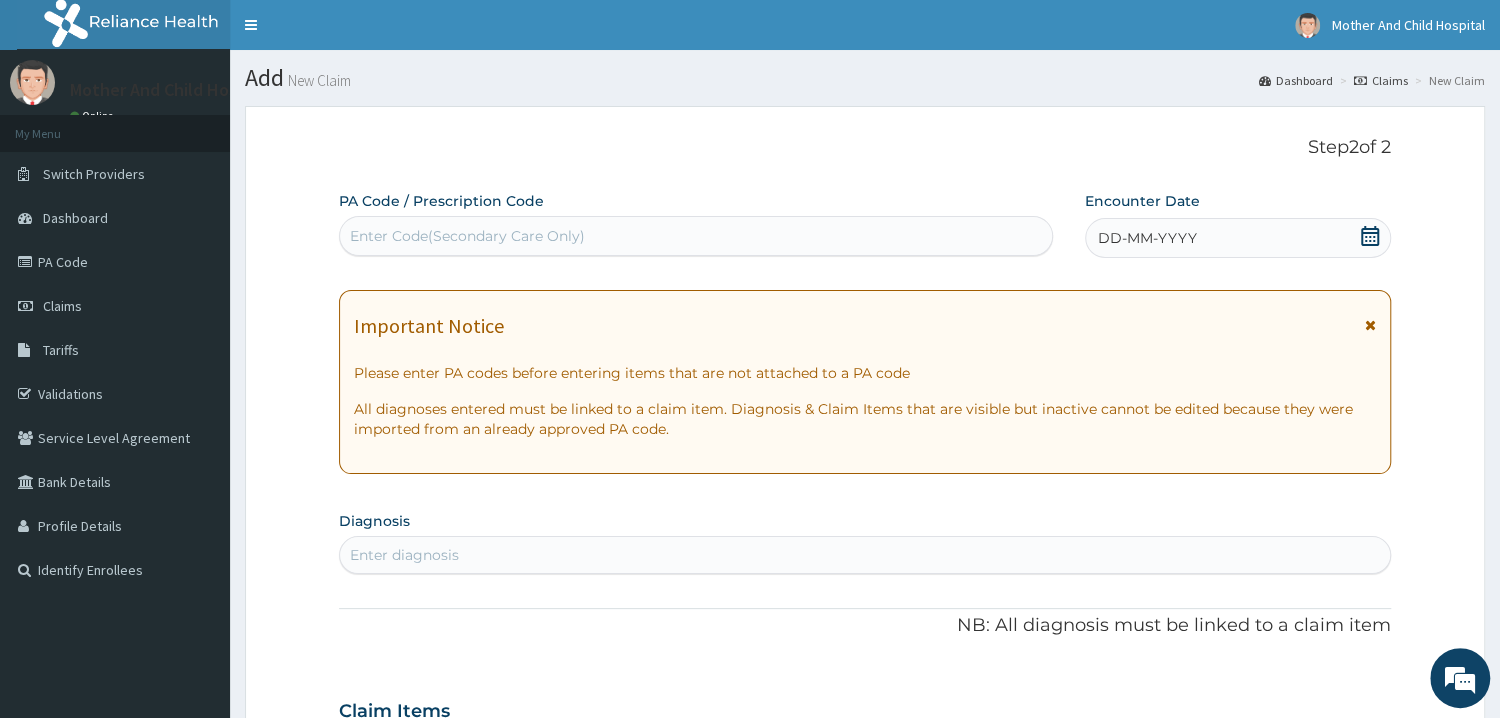 click 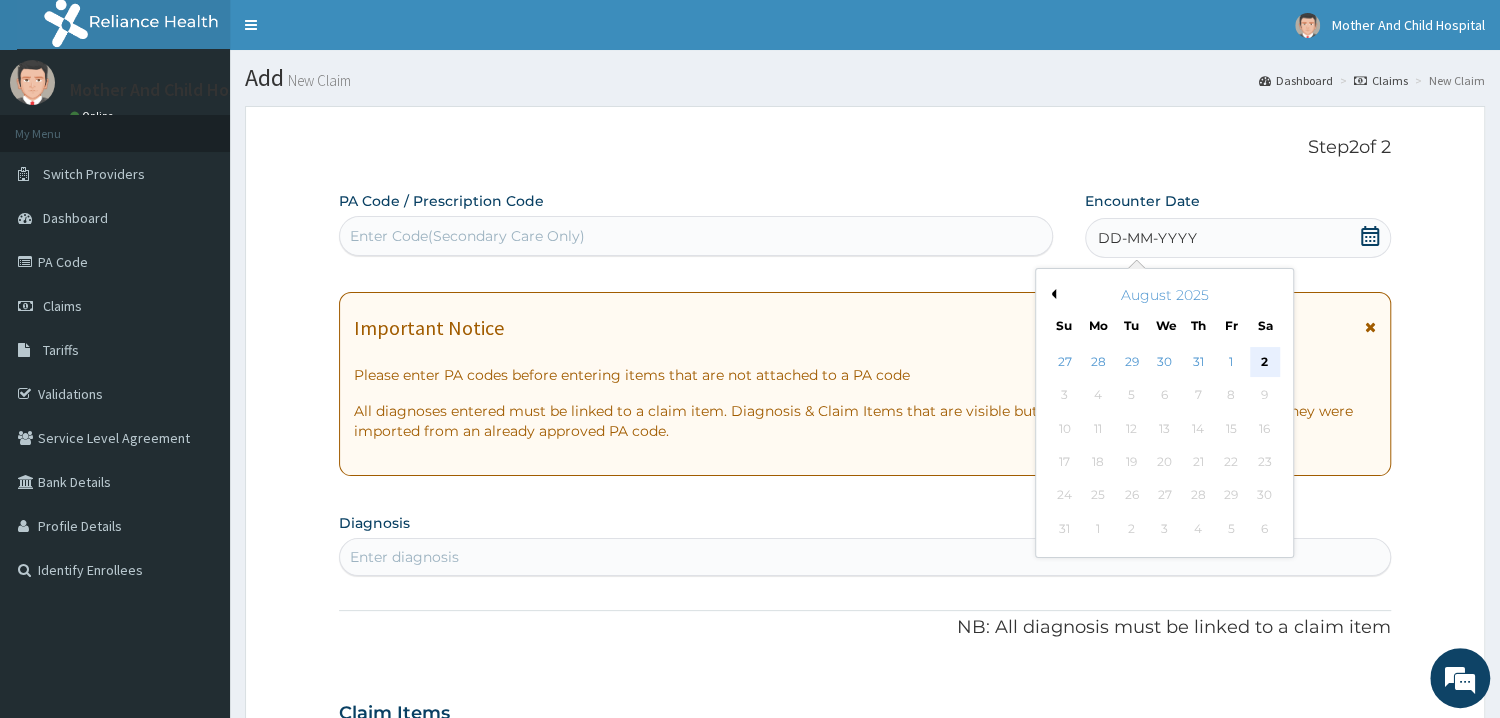 click on "2" at bounding box center (1265, 362) 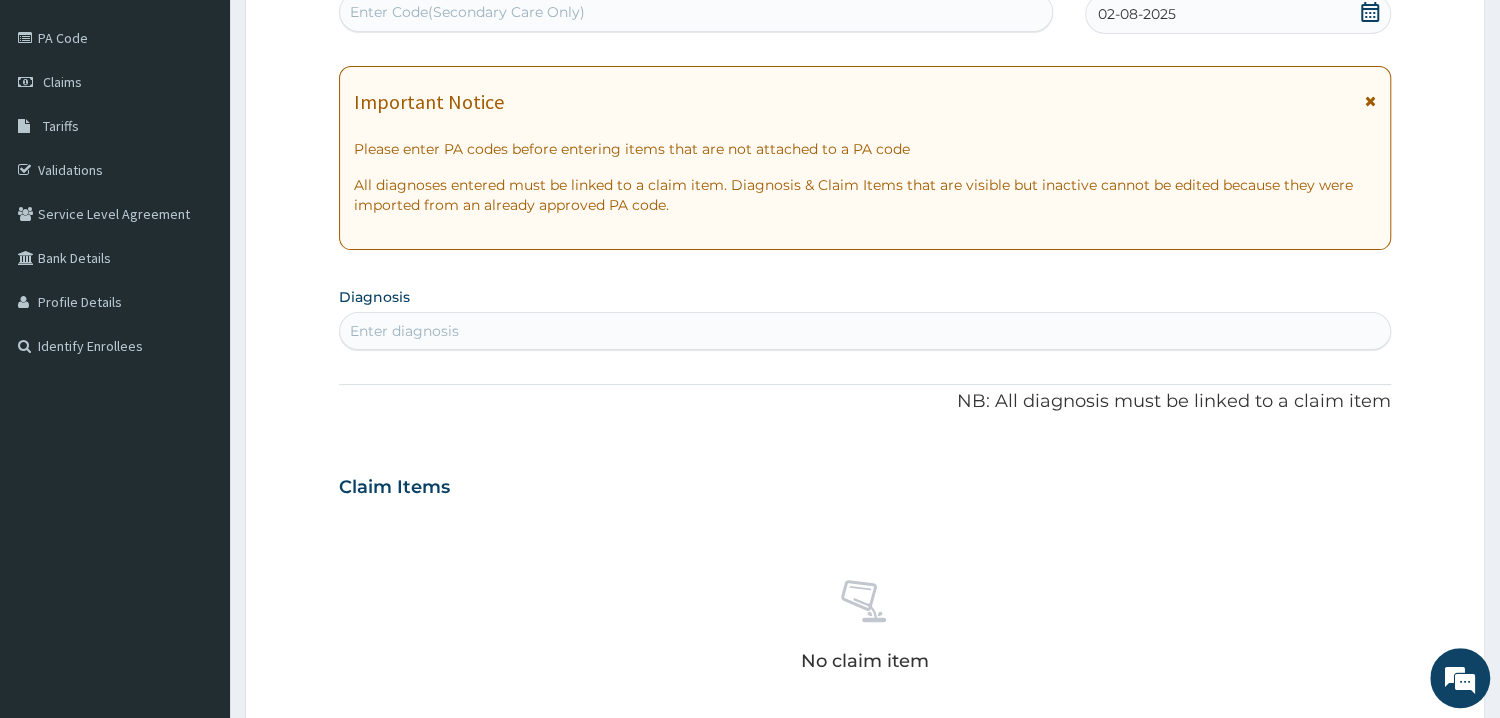 scroll, scrollTop: 321, scrollLeft: 0, axis: vertical 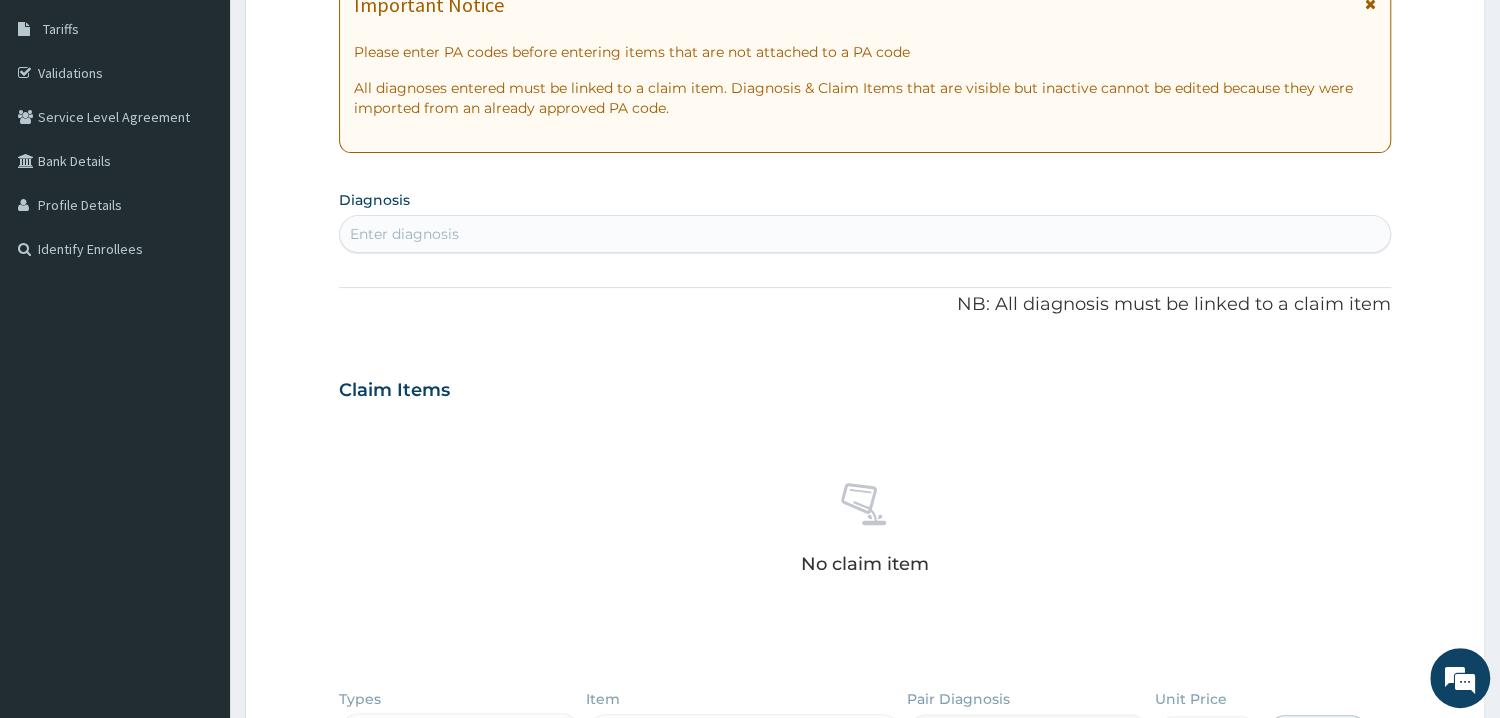 click on "Enter diagnosis" at bounding box center [865, 234] 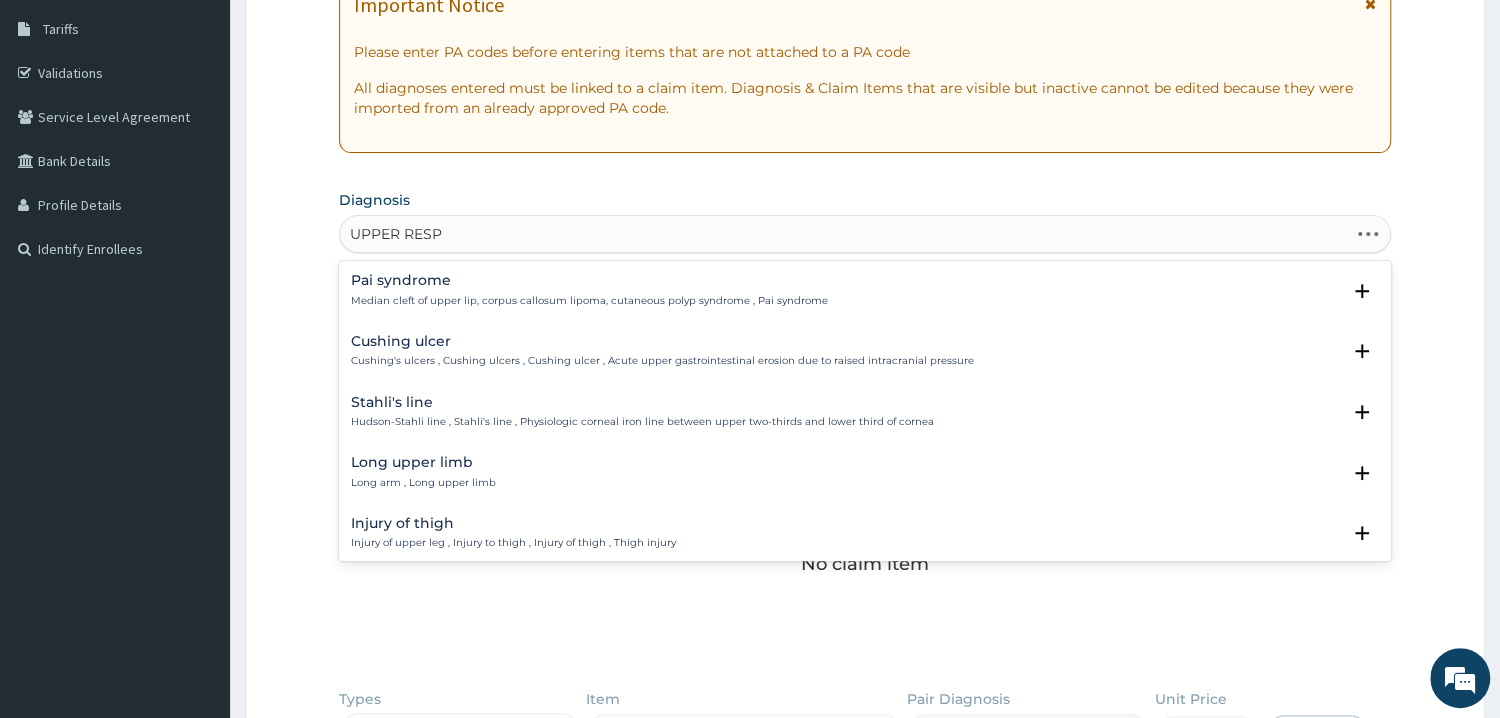 type on "UPPER RESPI" 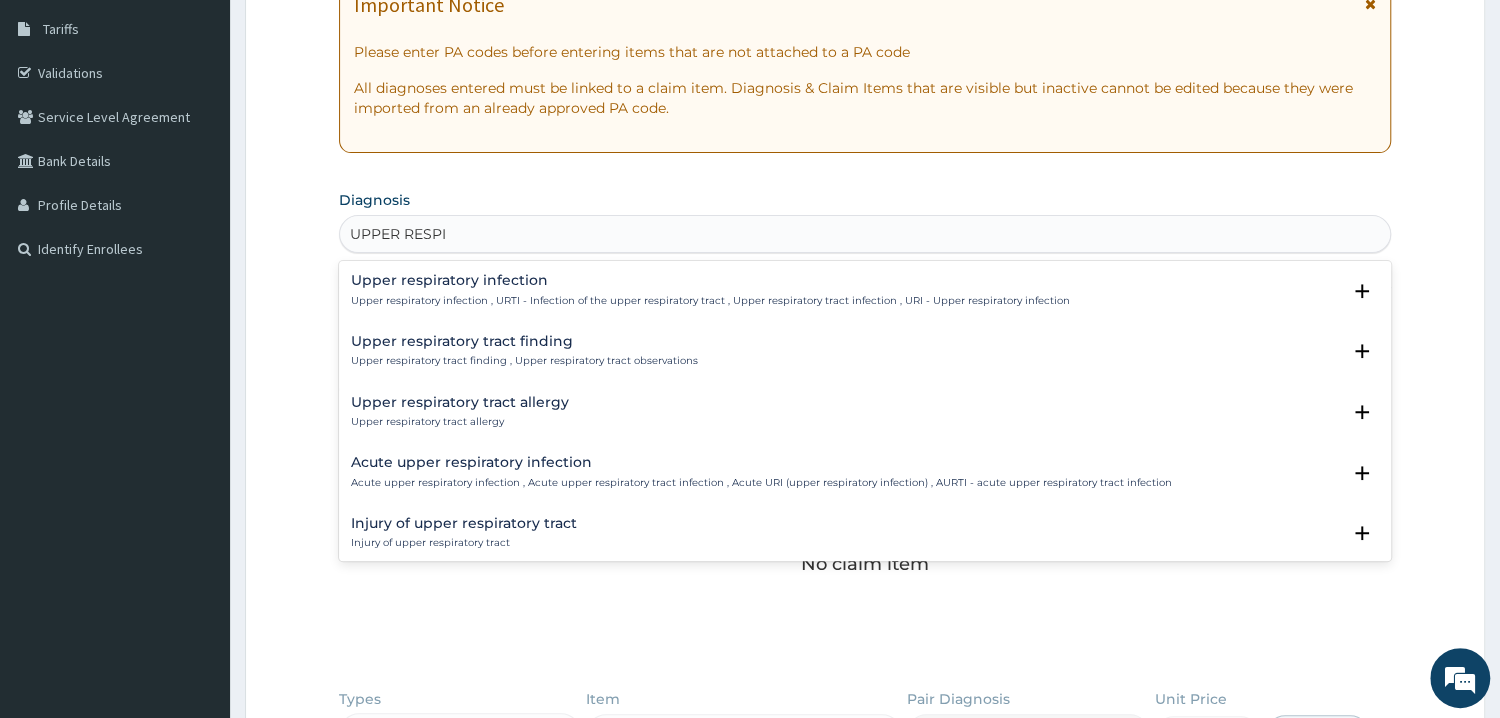 click on "Upper respiratory infection Upper respiratory infection , URTI - Infection of the upper respiratory tract , Upper respiratory tract infection , URI - Upper respiratory infection" at bounding box center (710, 290) 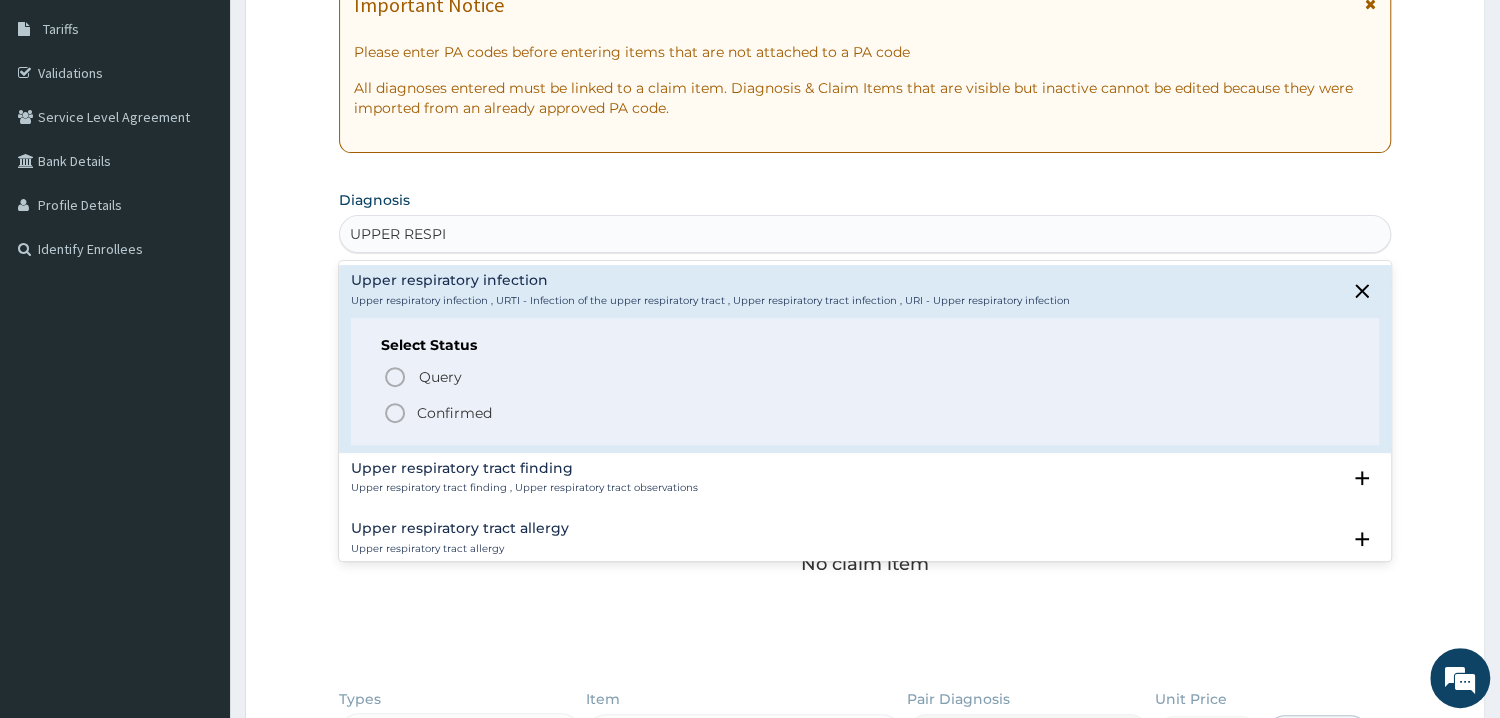 click 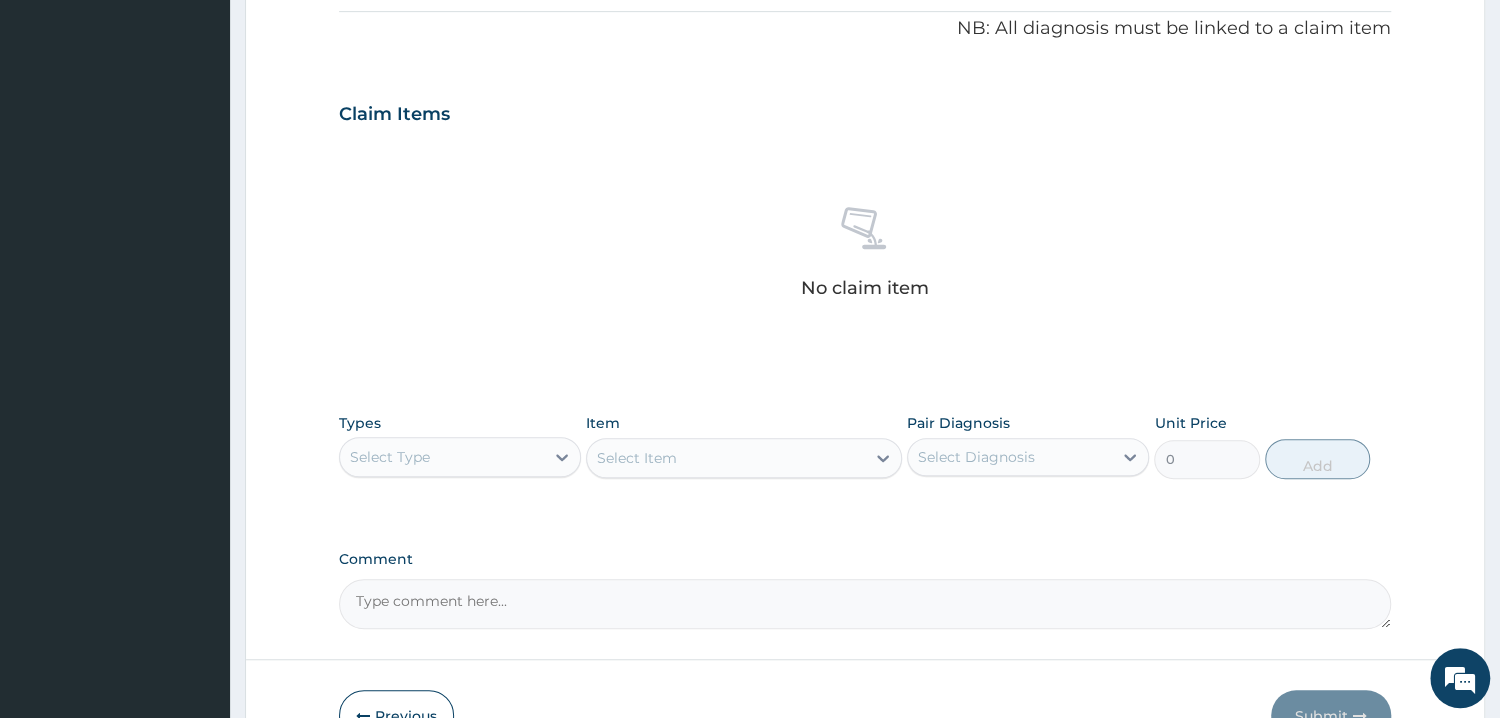 scroll, scrollTop: 643, scrollLeft: 0, axis: vertical 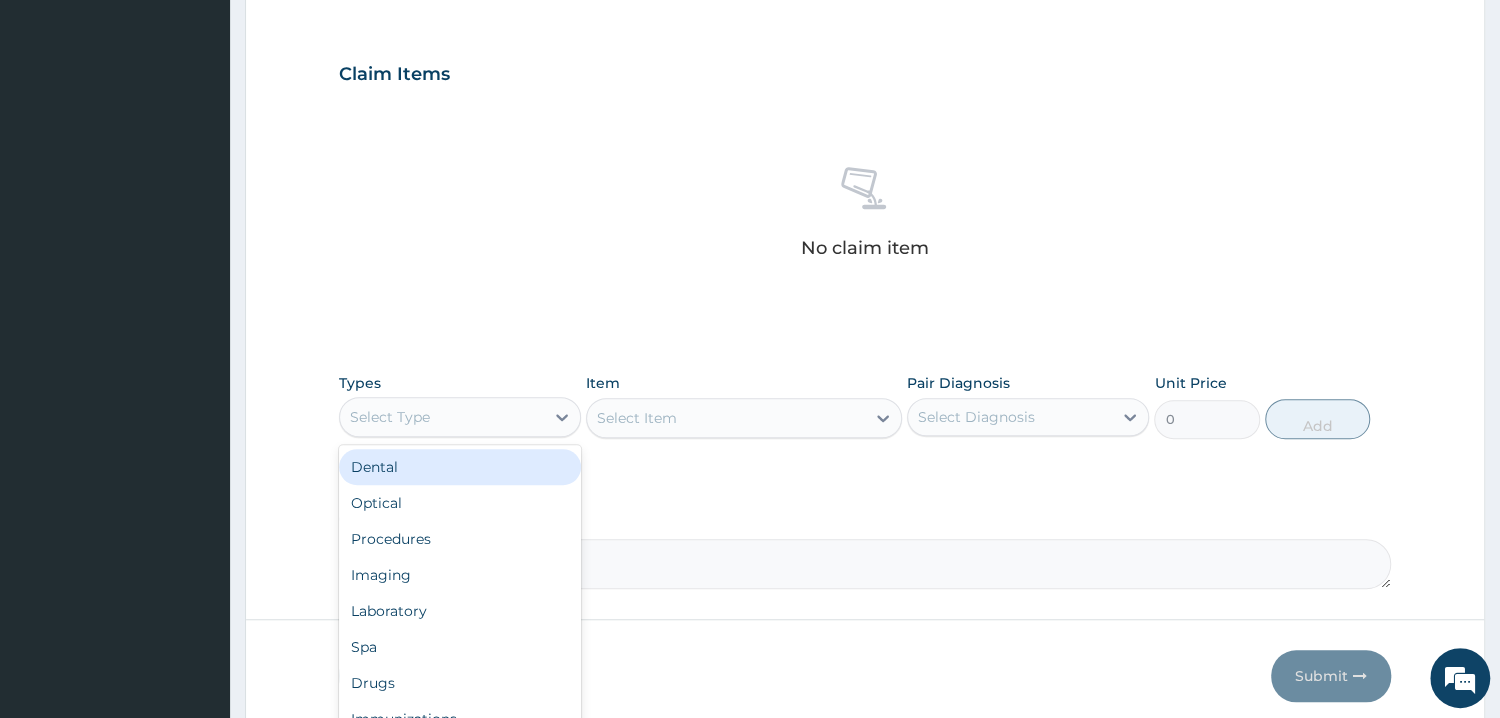 click on "Select Type" at bounding box center [442, 417] 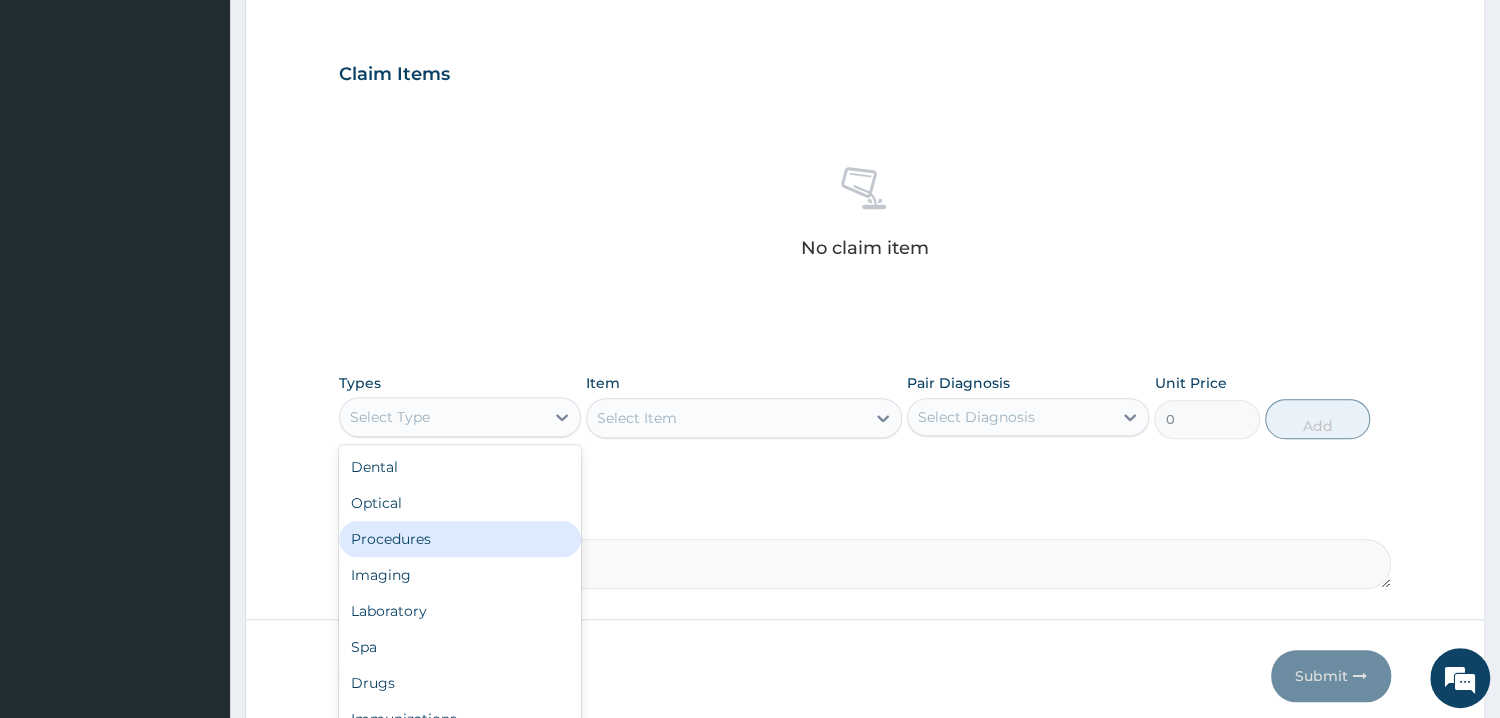 click on "Procedures" at bounding box center (460, 539) 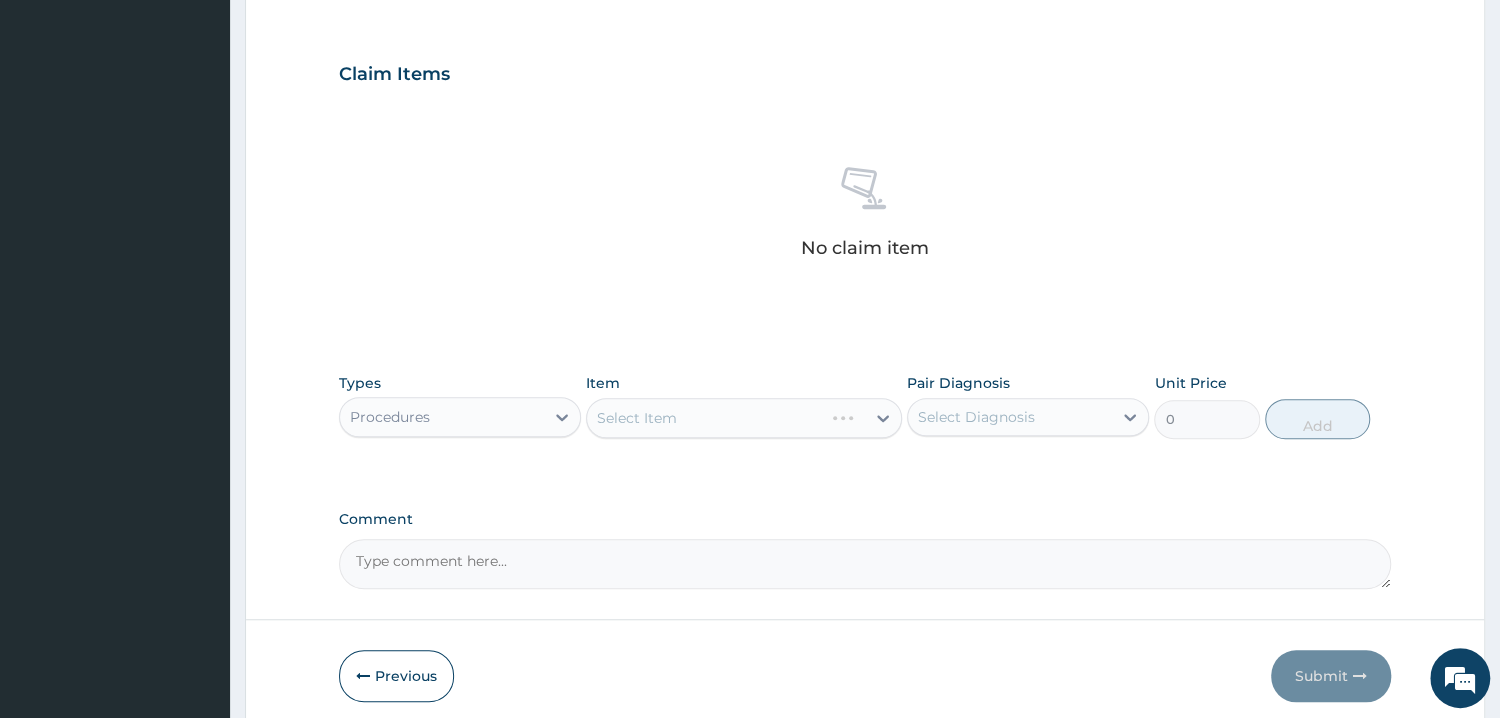 click on "Select Item" at bounding box center (744, 418) 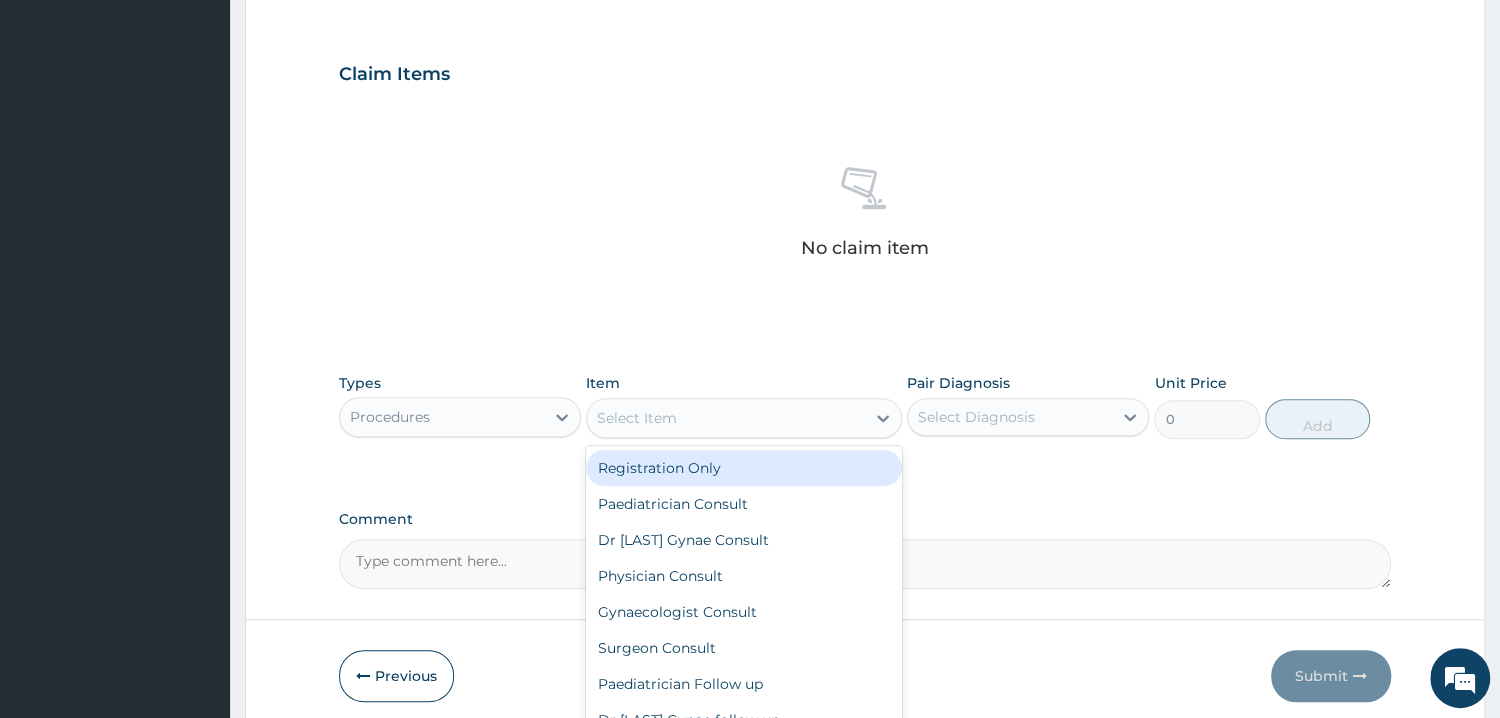 click on "Select Item" at bounding box center (726, 418) 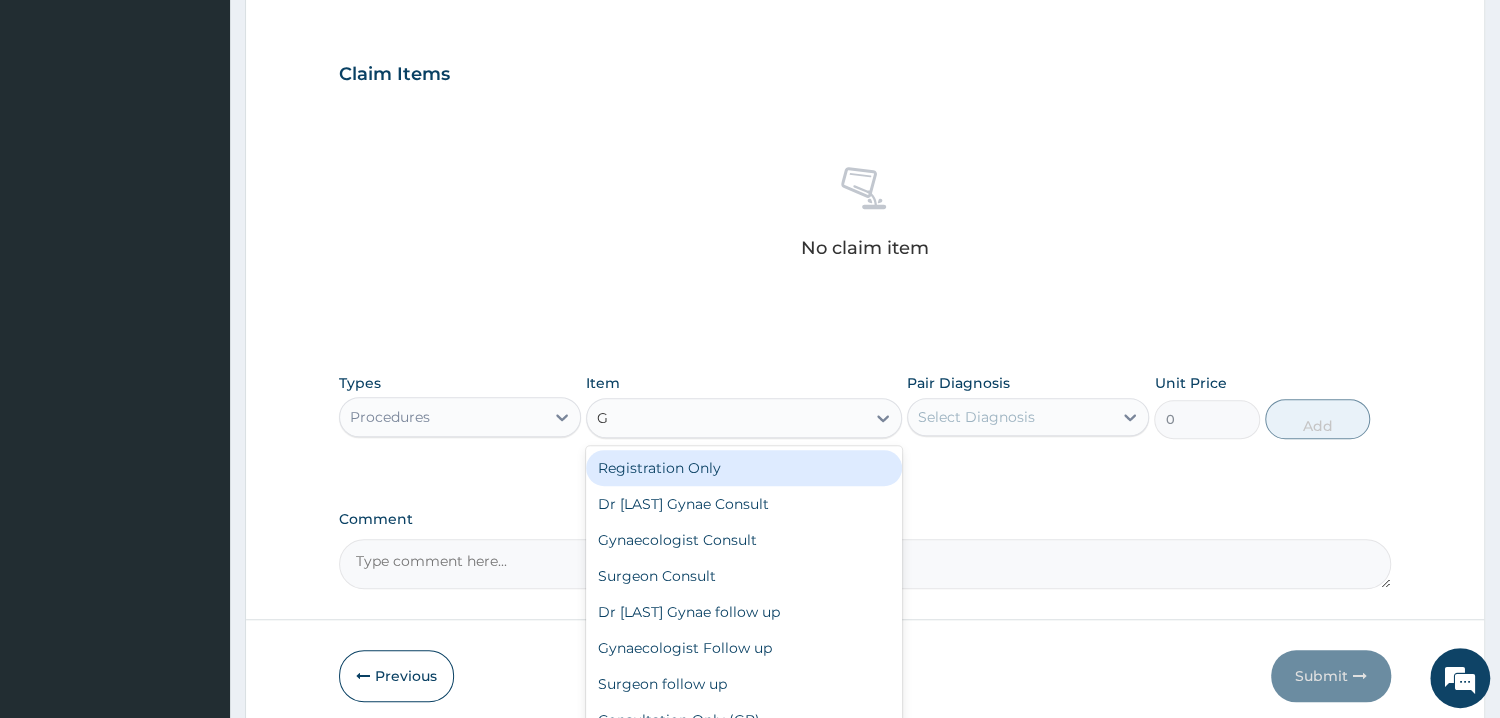 type on "GP" 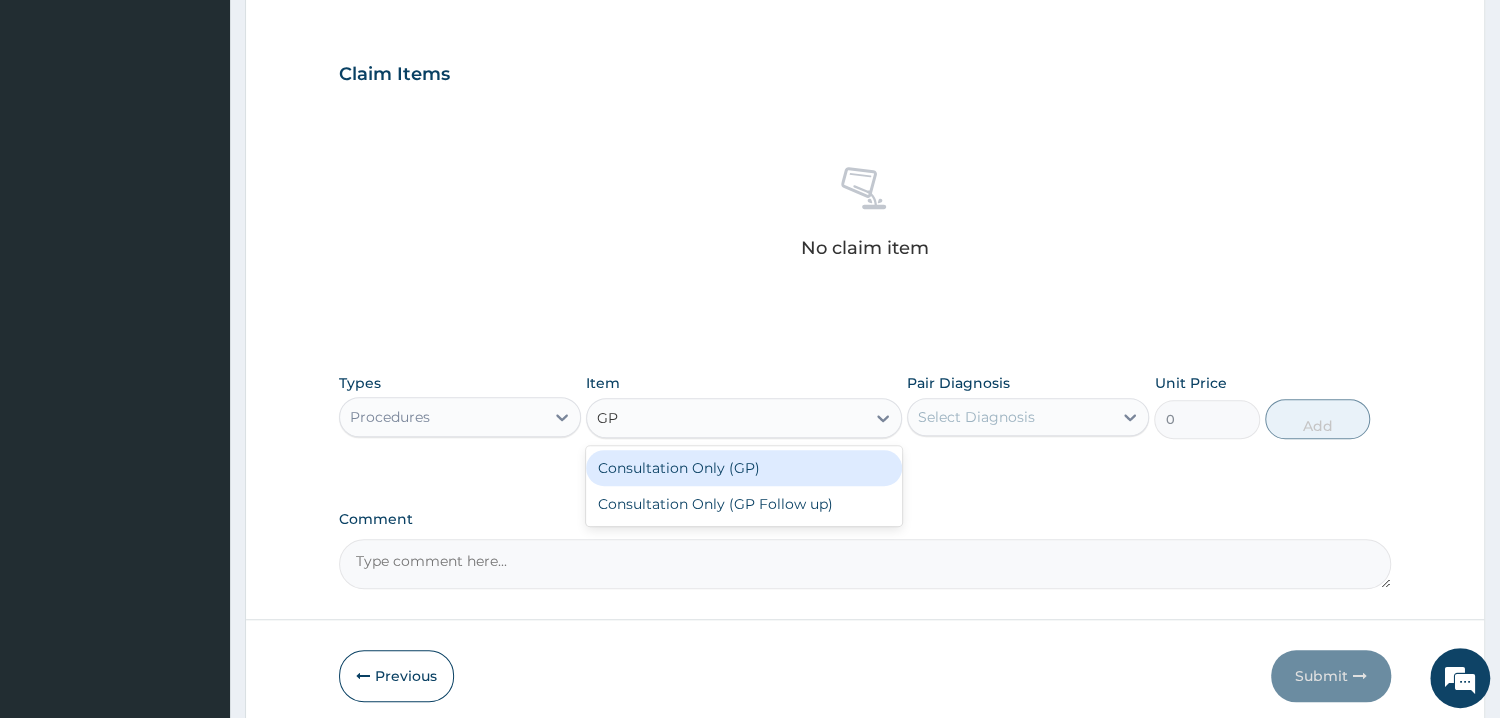 click on "Consultation Only (GP)" at bounding box center (744, 468) 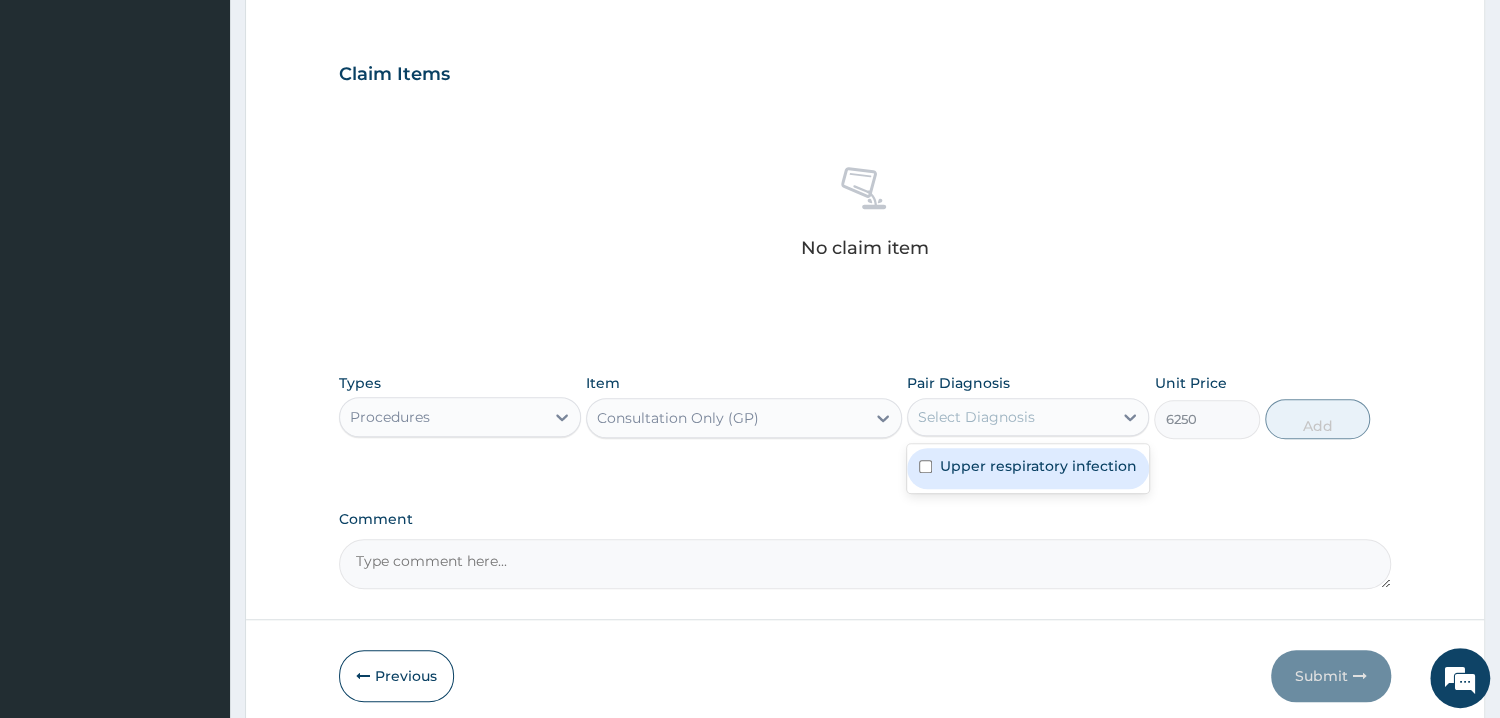 drag, startPoint x: 1119, startPoint y: 419, endPoint x: 1080, endPoint y: 436, distance: 42.544094 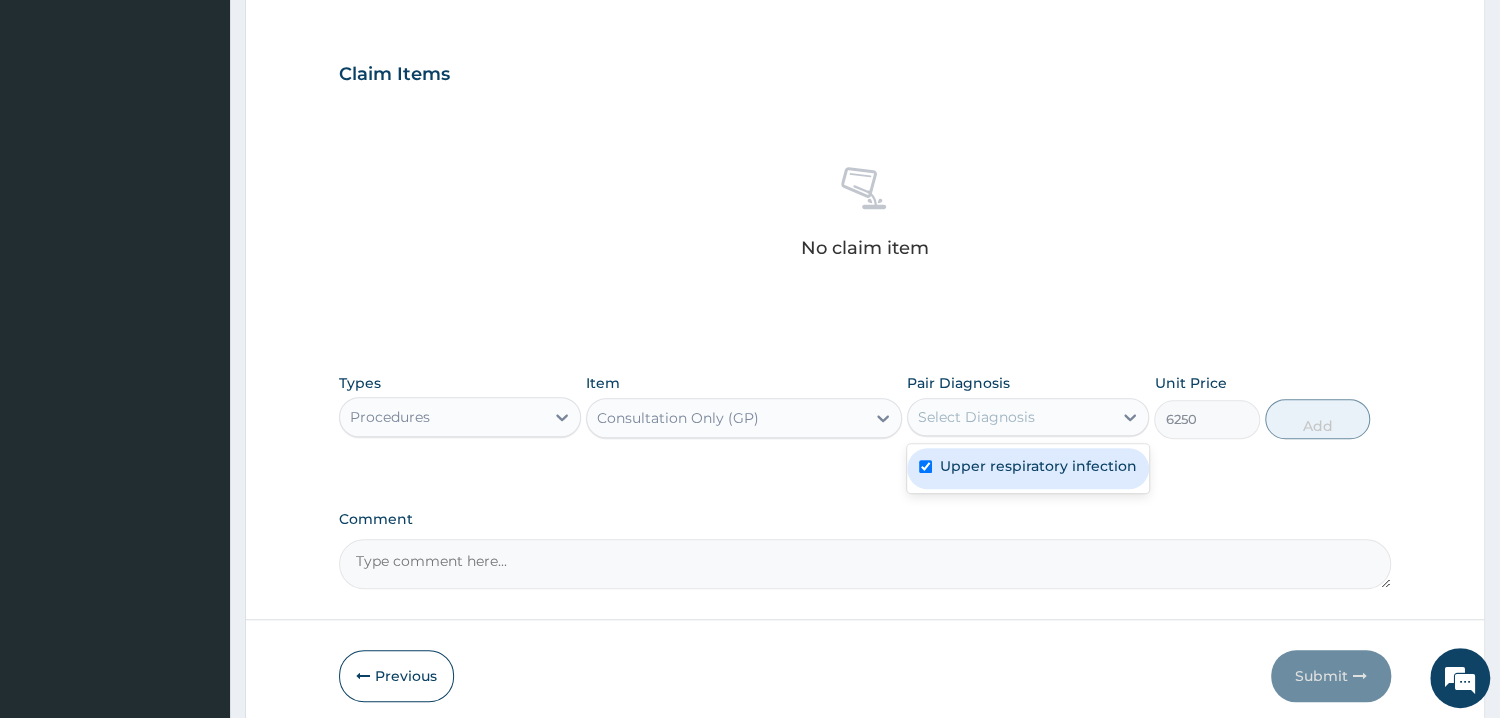 checkbox on "true" 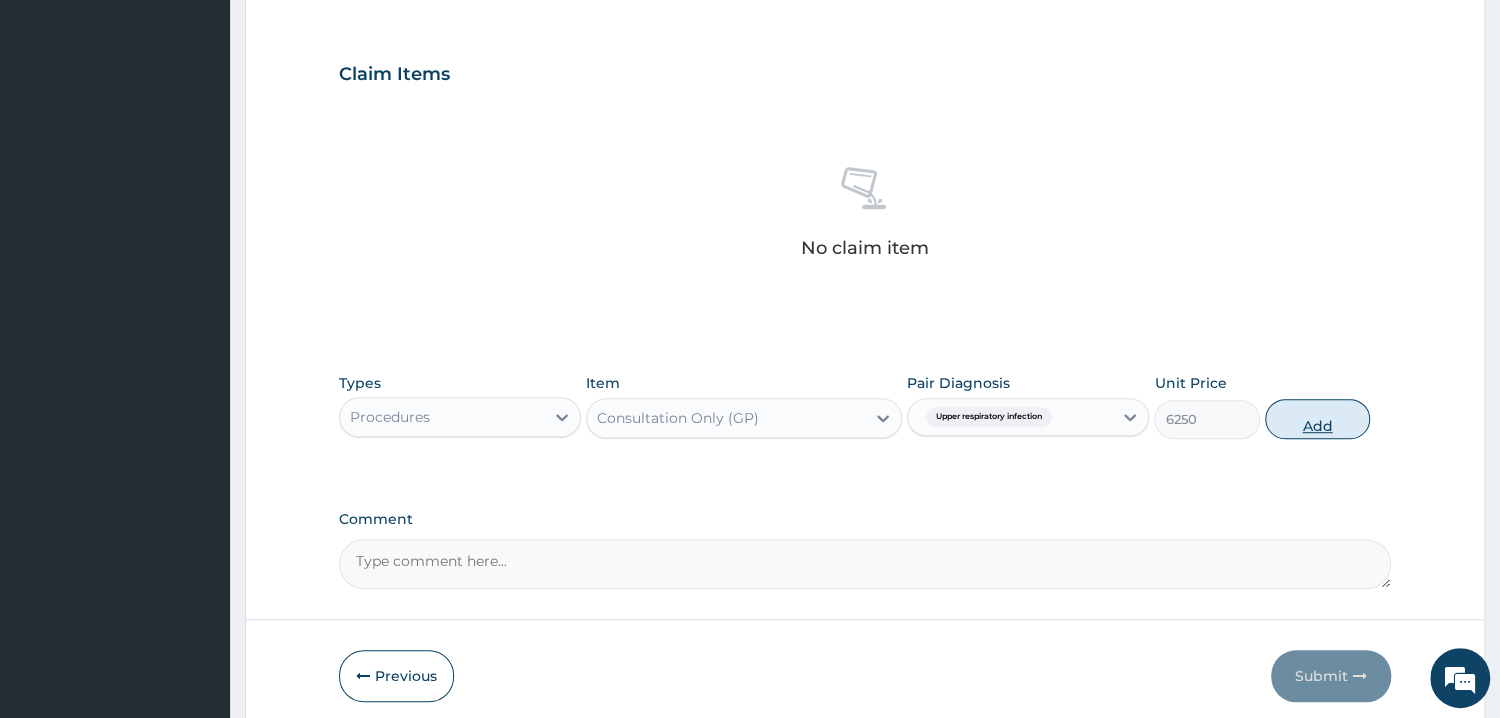 click on "Add" at bounding box center (1317, 419) 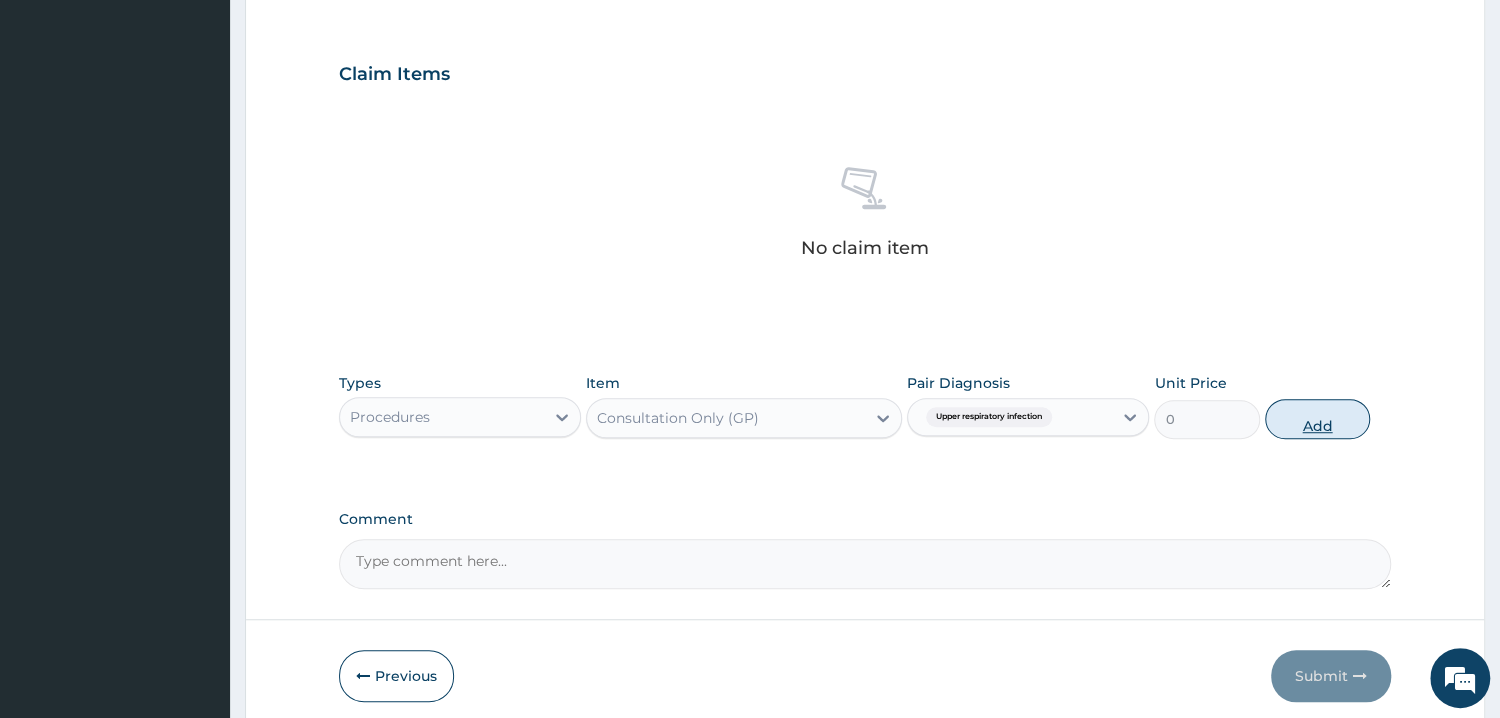 scroll, scrollTop: 627, scrollLeft: 0, axis: vertical 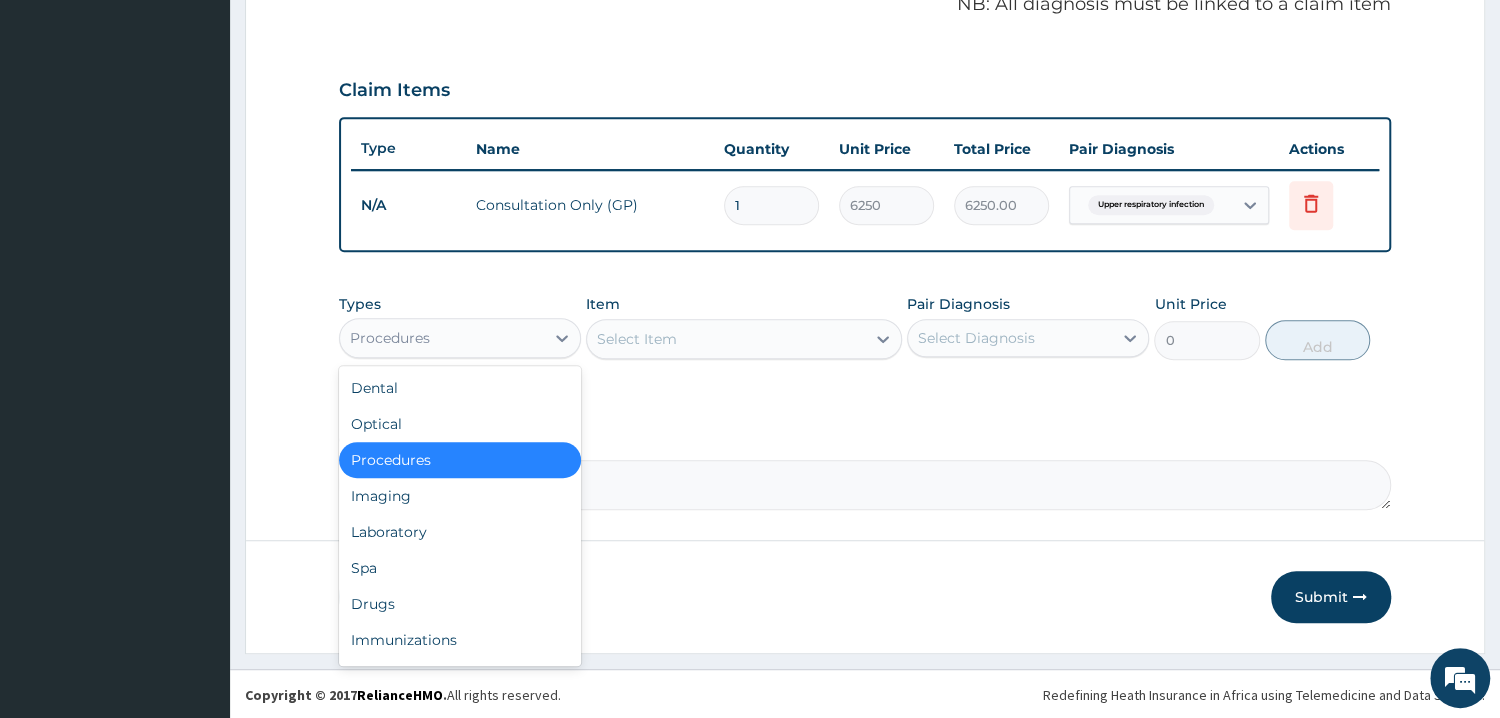 click on "Procedures" at bounding box center (390, 338) 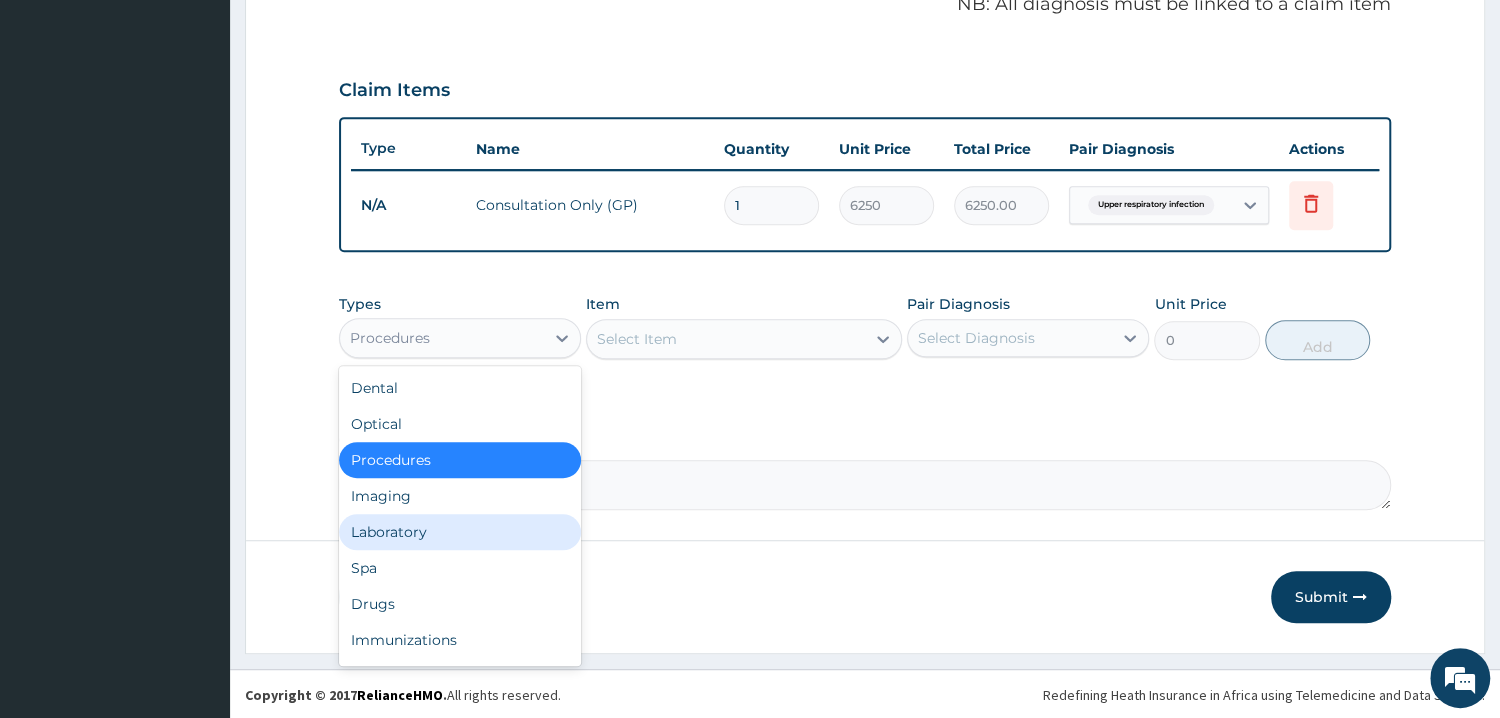 click on "Laboratory" at bounding box center [460, 532] 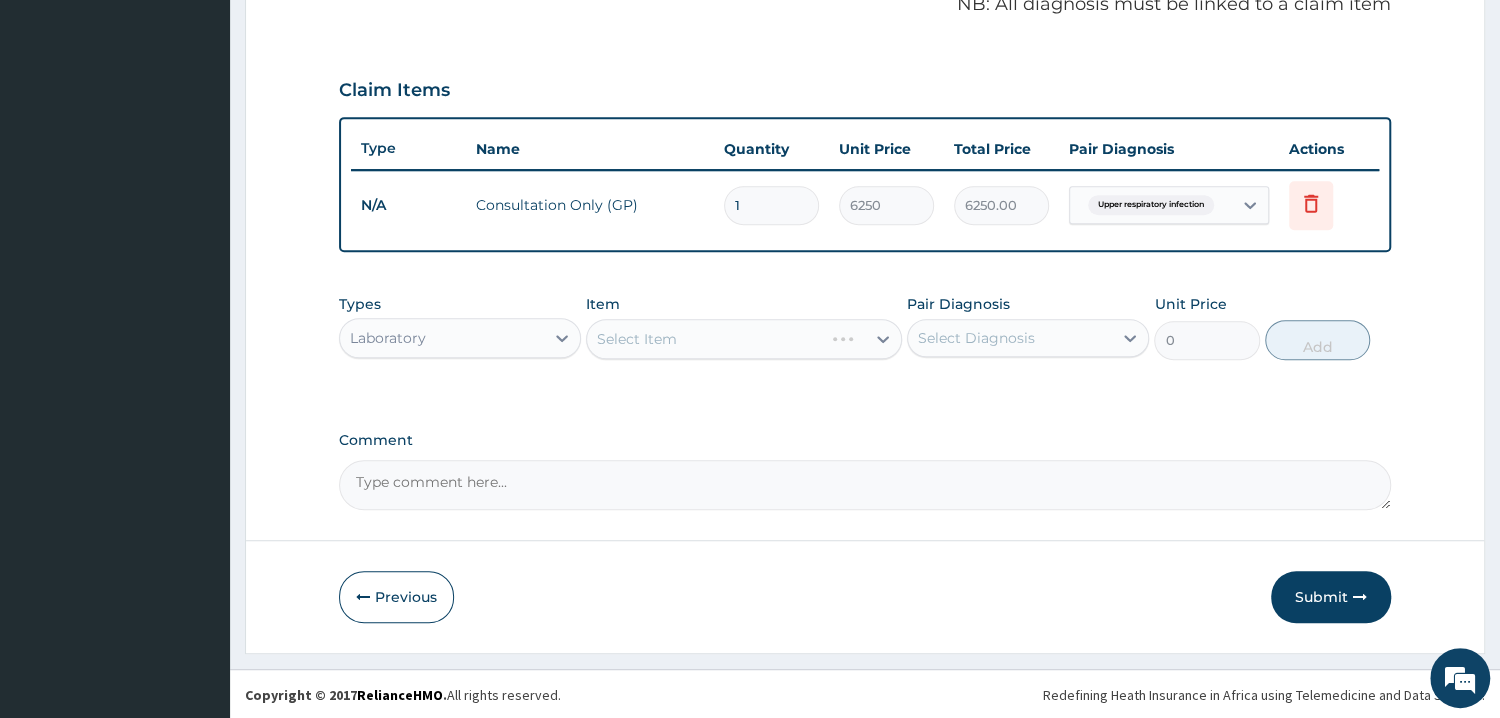 click on "Select Item" at bounding box center [744, 339] 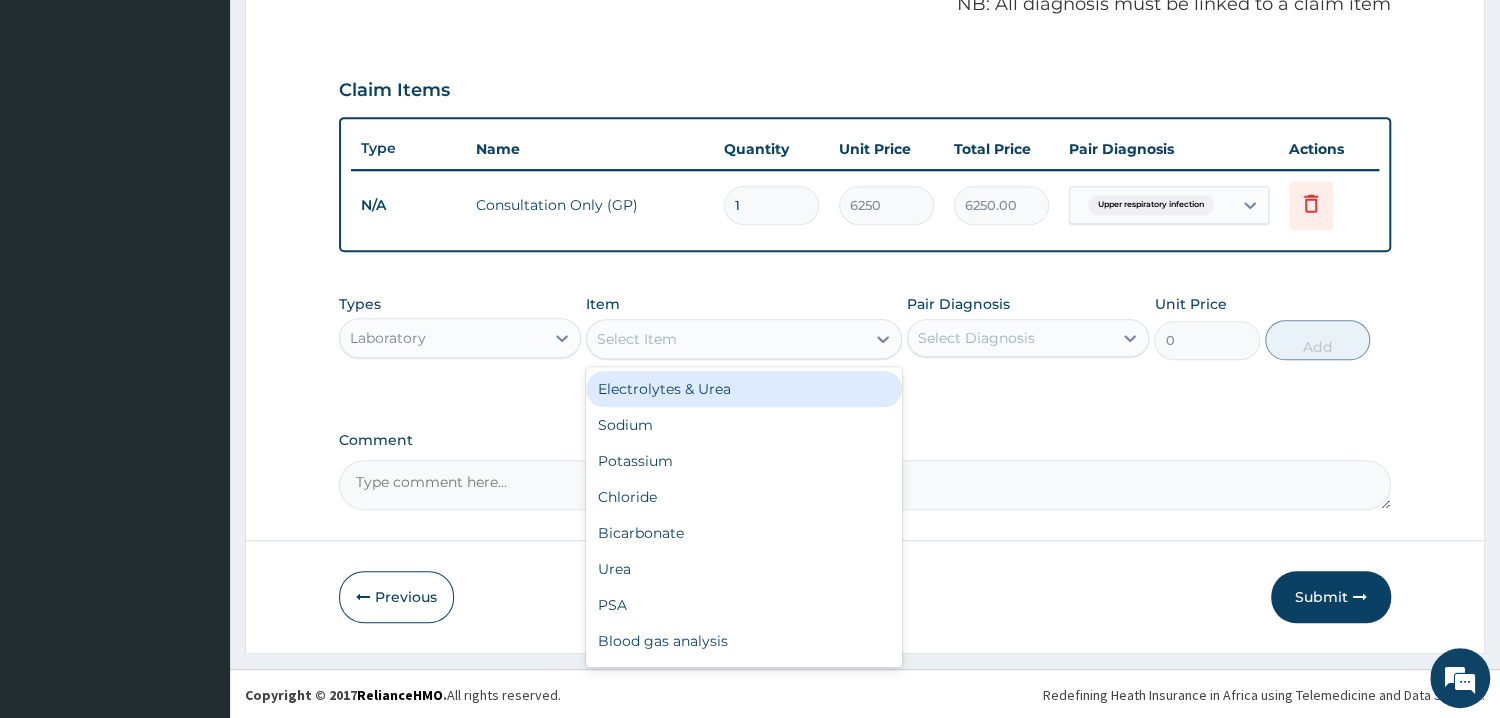 click on "Select Item" at bounding box center [726, 339] 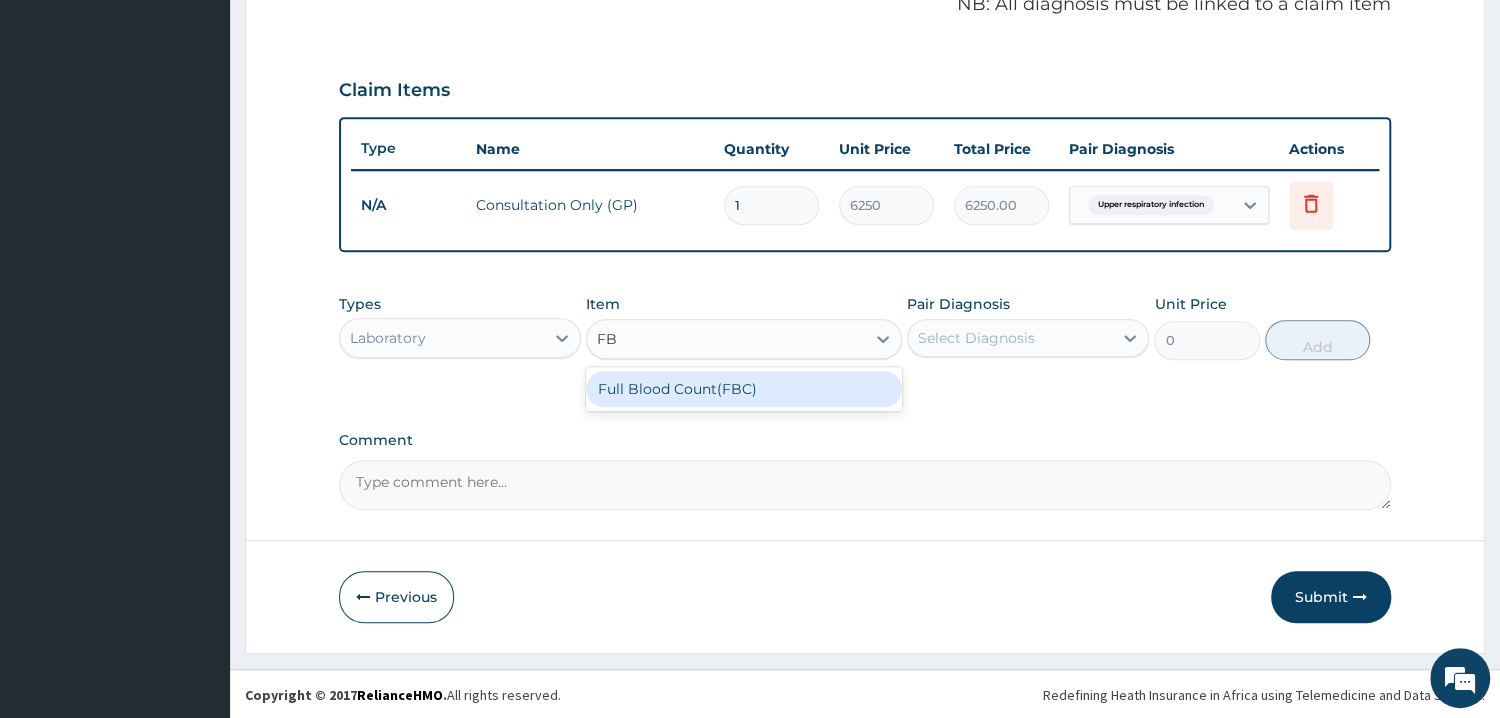 type on "FBC" 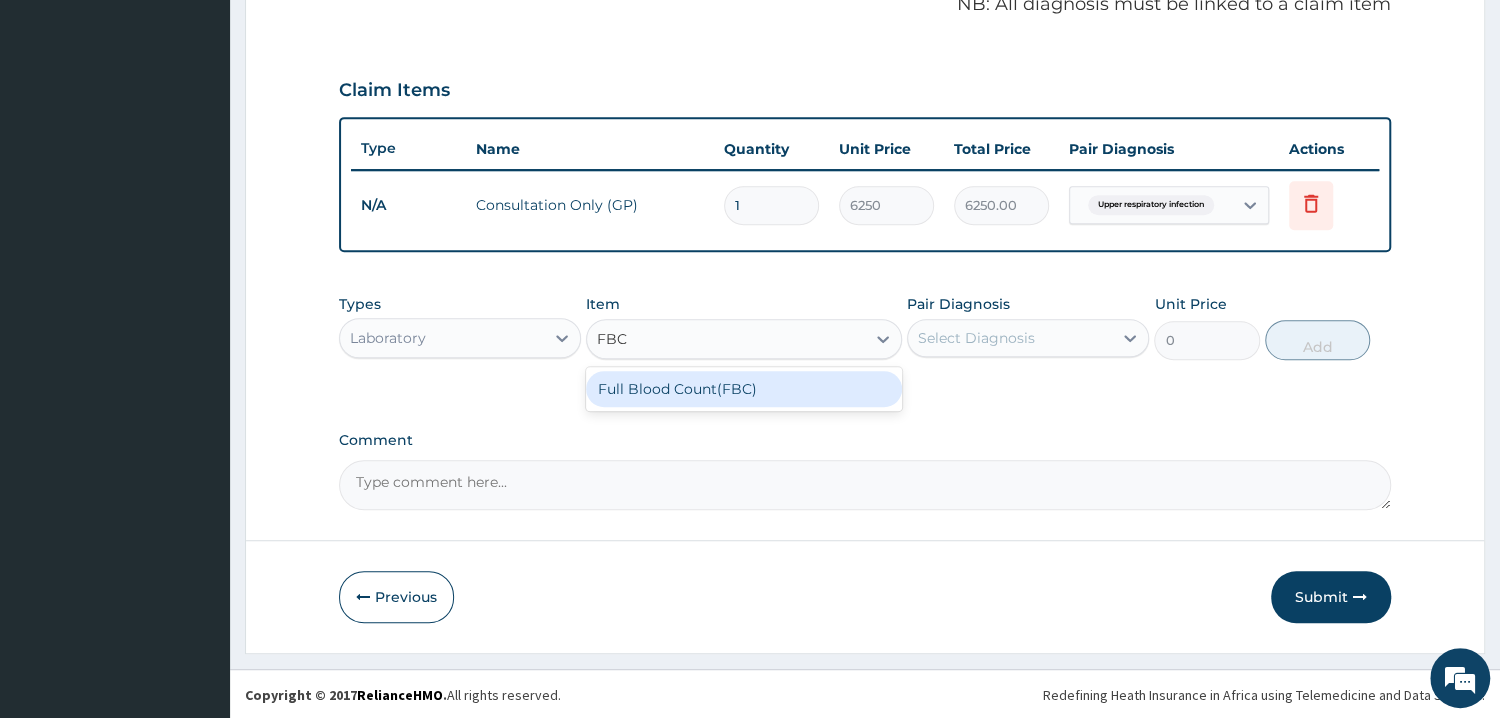click on "Full Blood Count(FBC)" at bounding box center (744, 389) 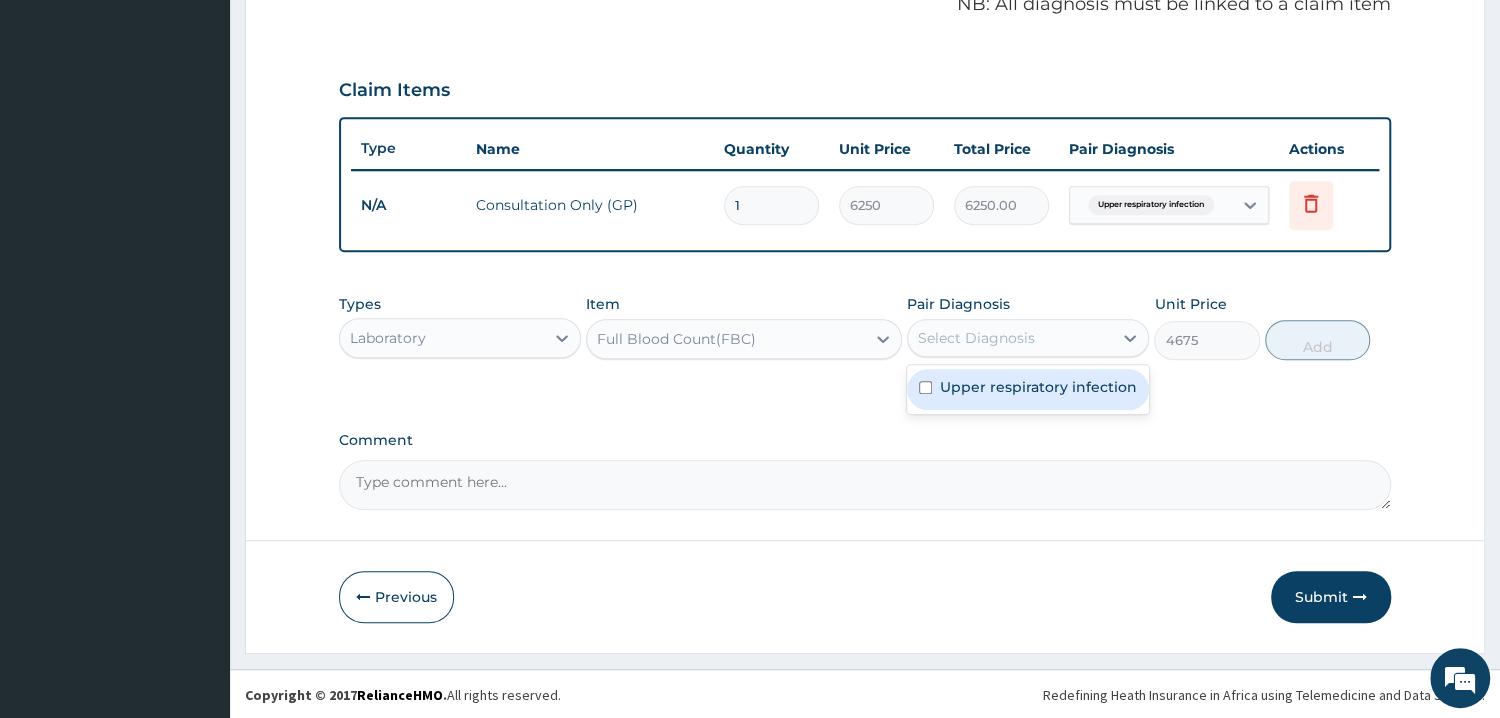 click on "Select Diagnosis" at bounding box center (1010, 338) 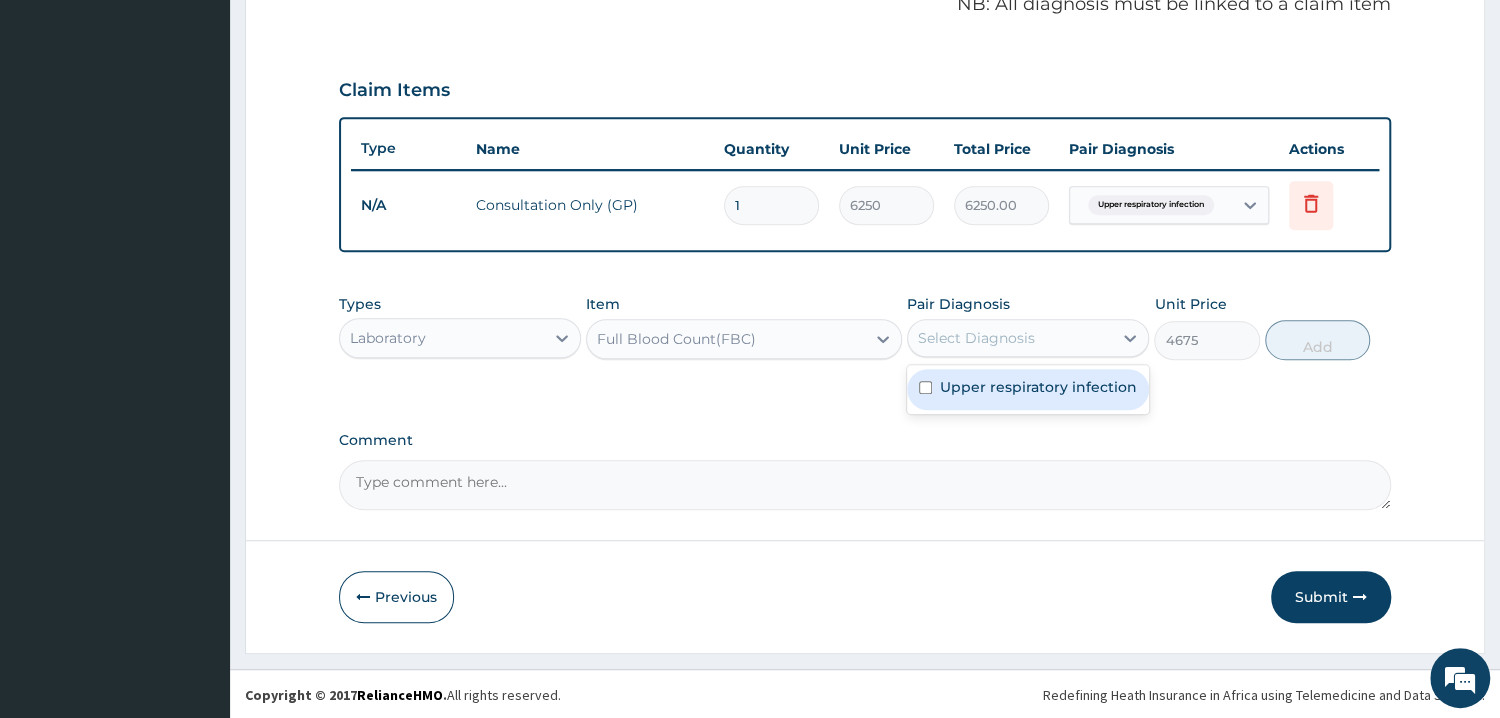 drag, startPoint x: 979, startPoint y: 391, endPoint x: 1004, endPoint y: 389, distance: 25.079872 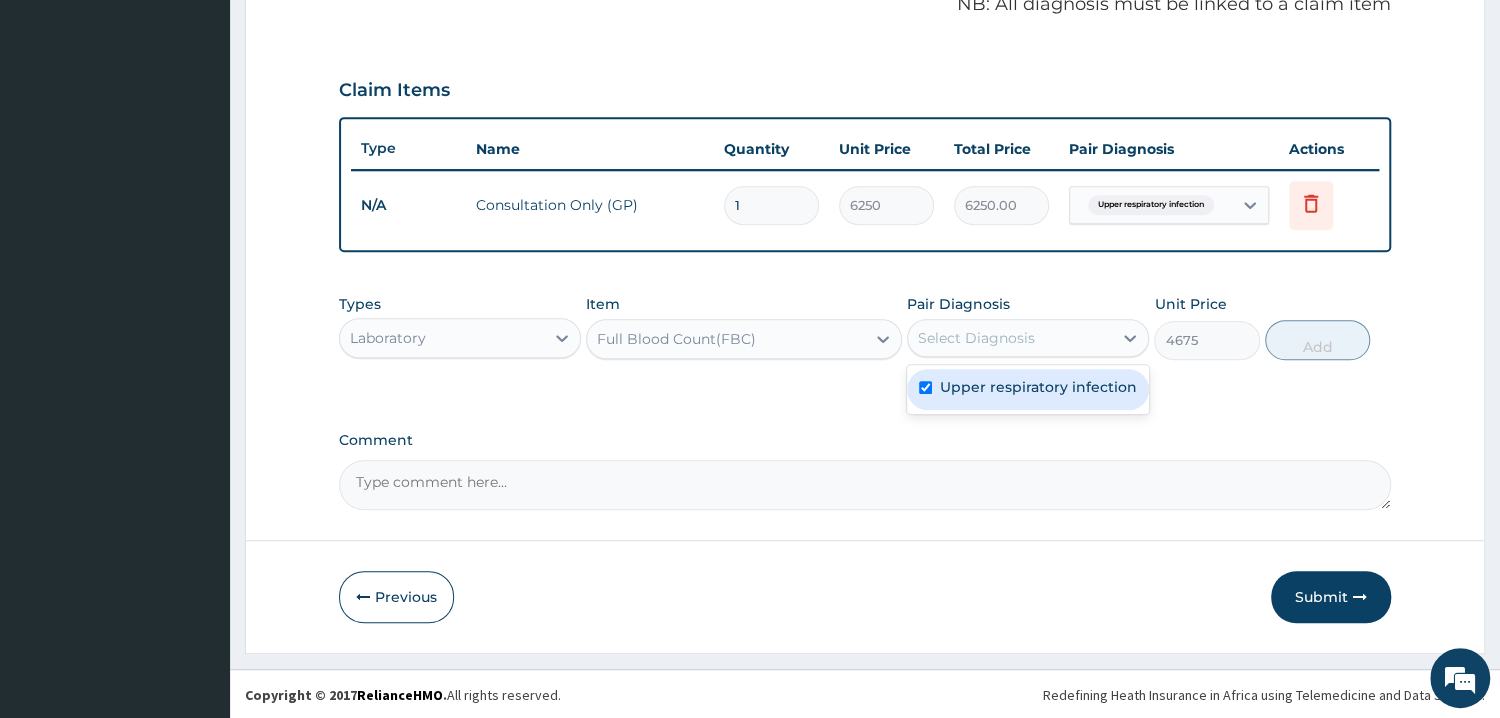 checkbox on "true" 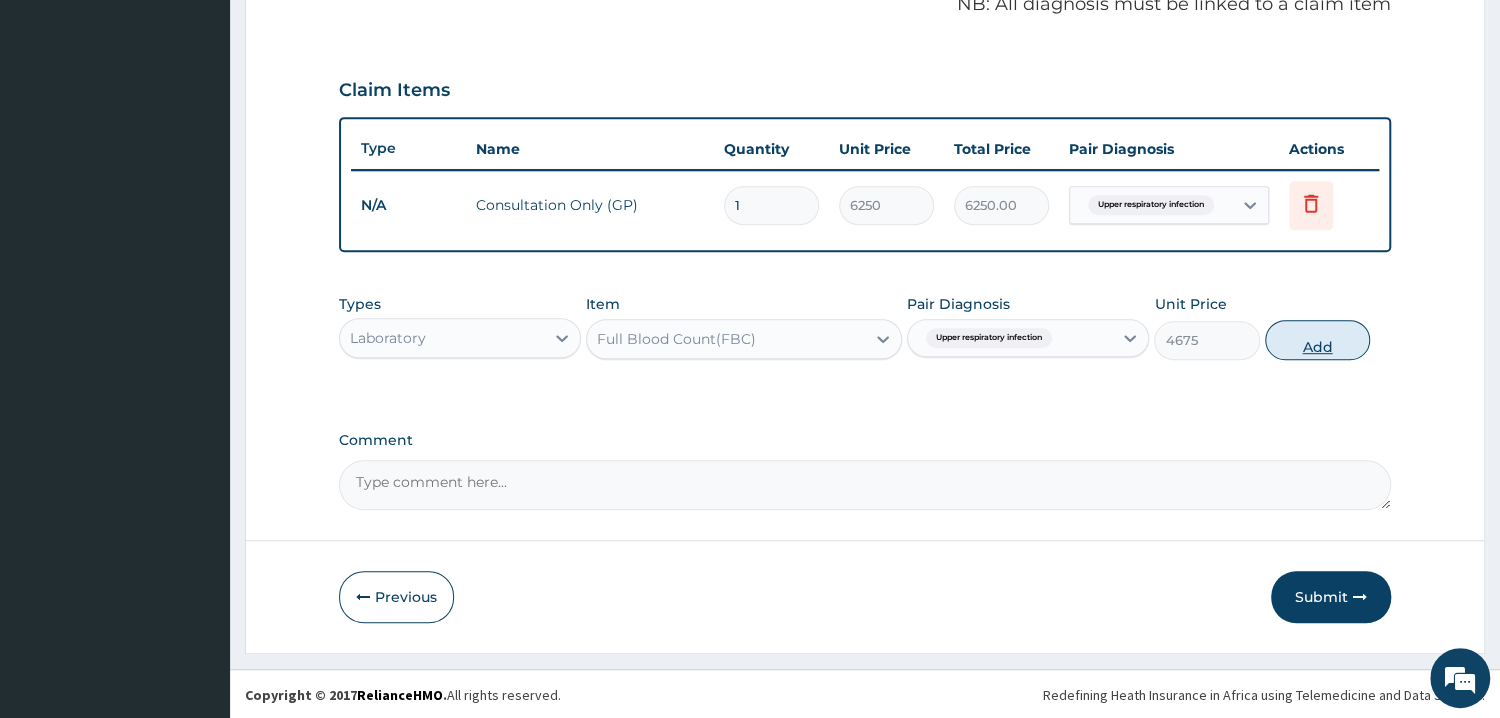 click on "Add" at bounding box center (1317, 340) 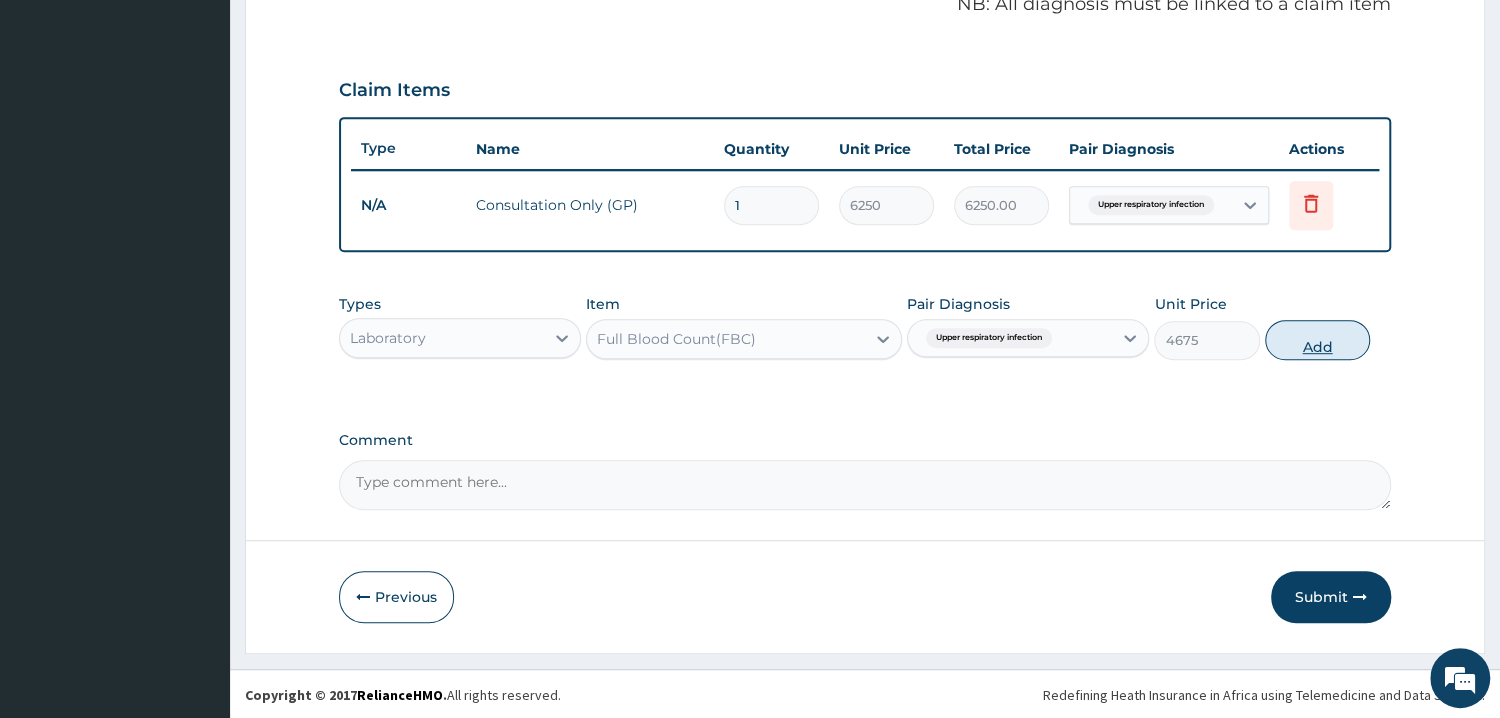 type on "0" 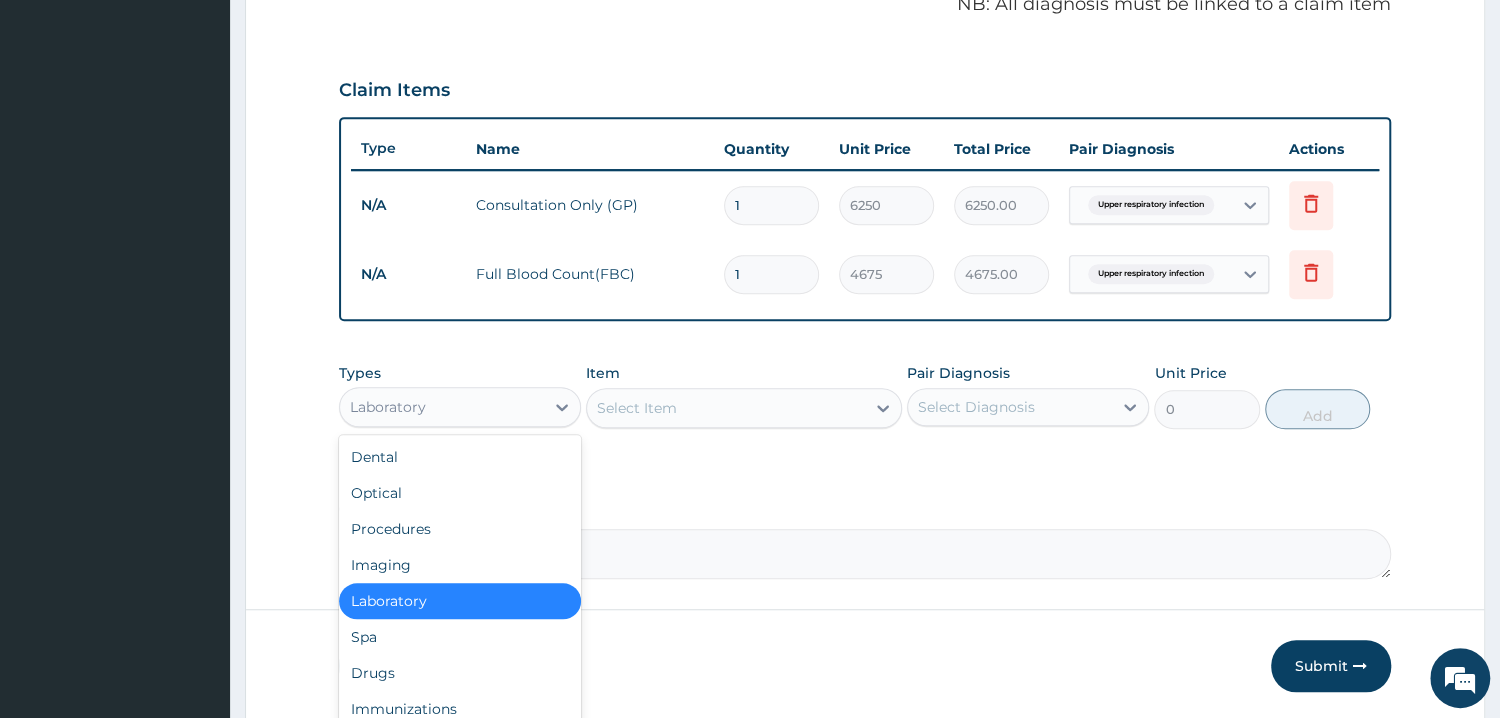 click on "Laboratory" at bounding box center [442, 407] 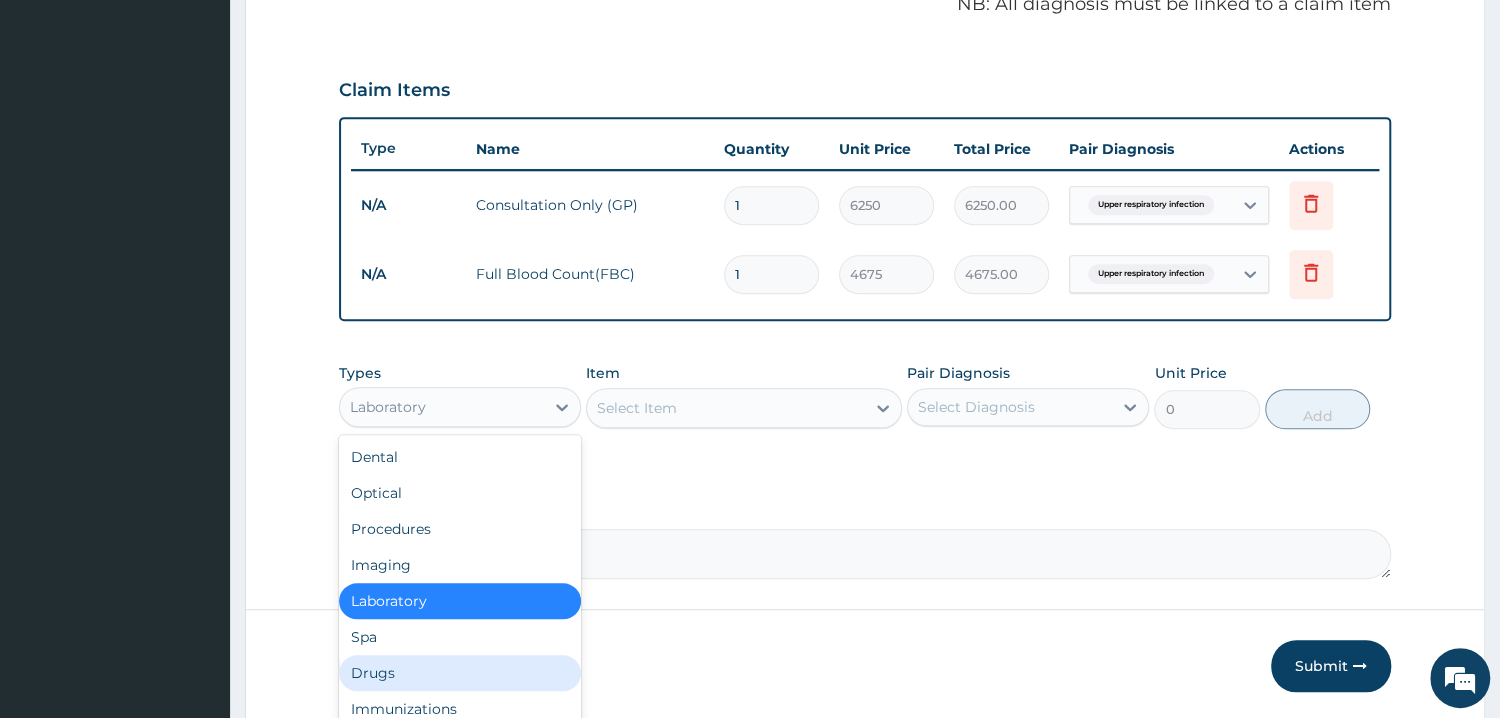 click on "Drugs" at bounding box center [460, 673] 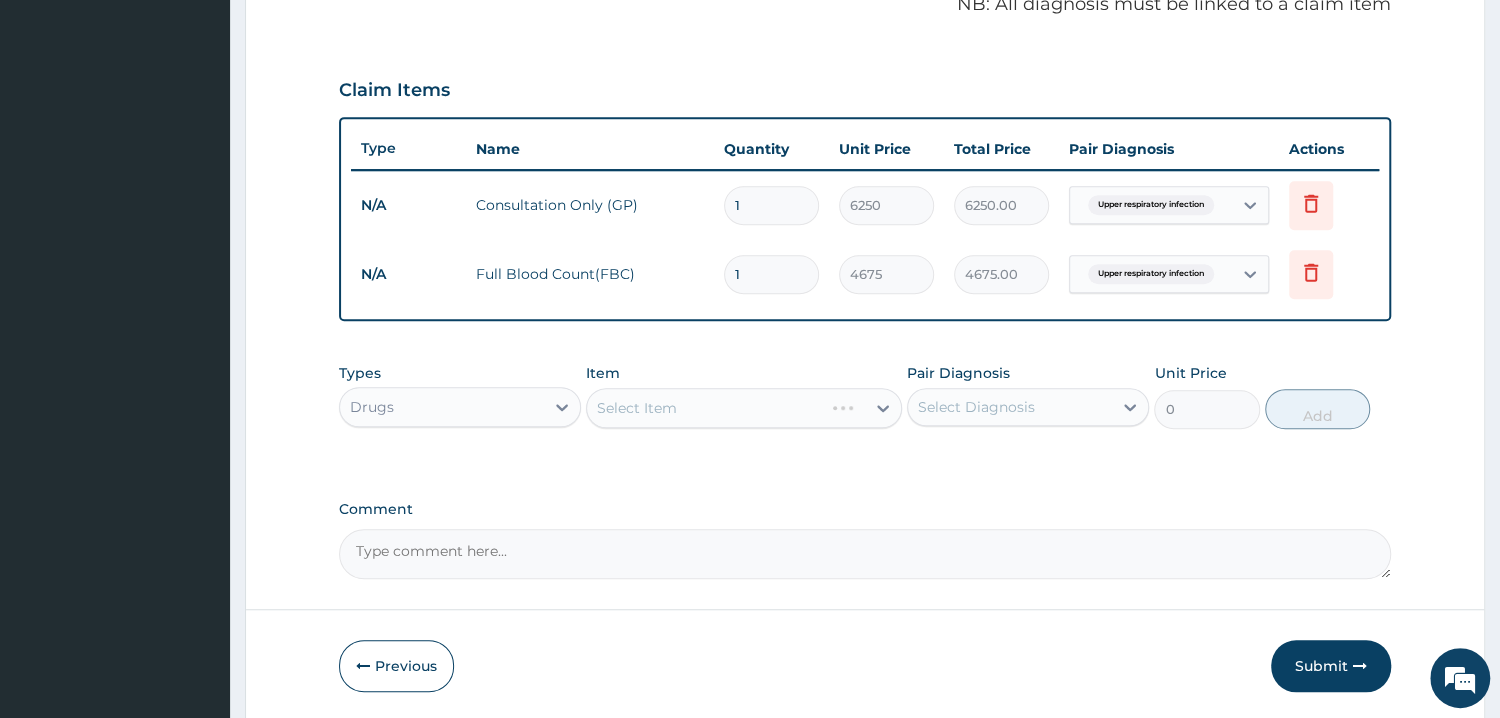 click on "Select Item" at bounding box center [744, 408] 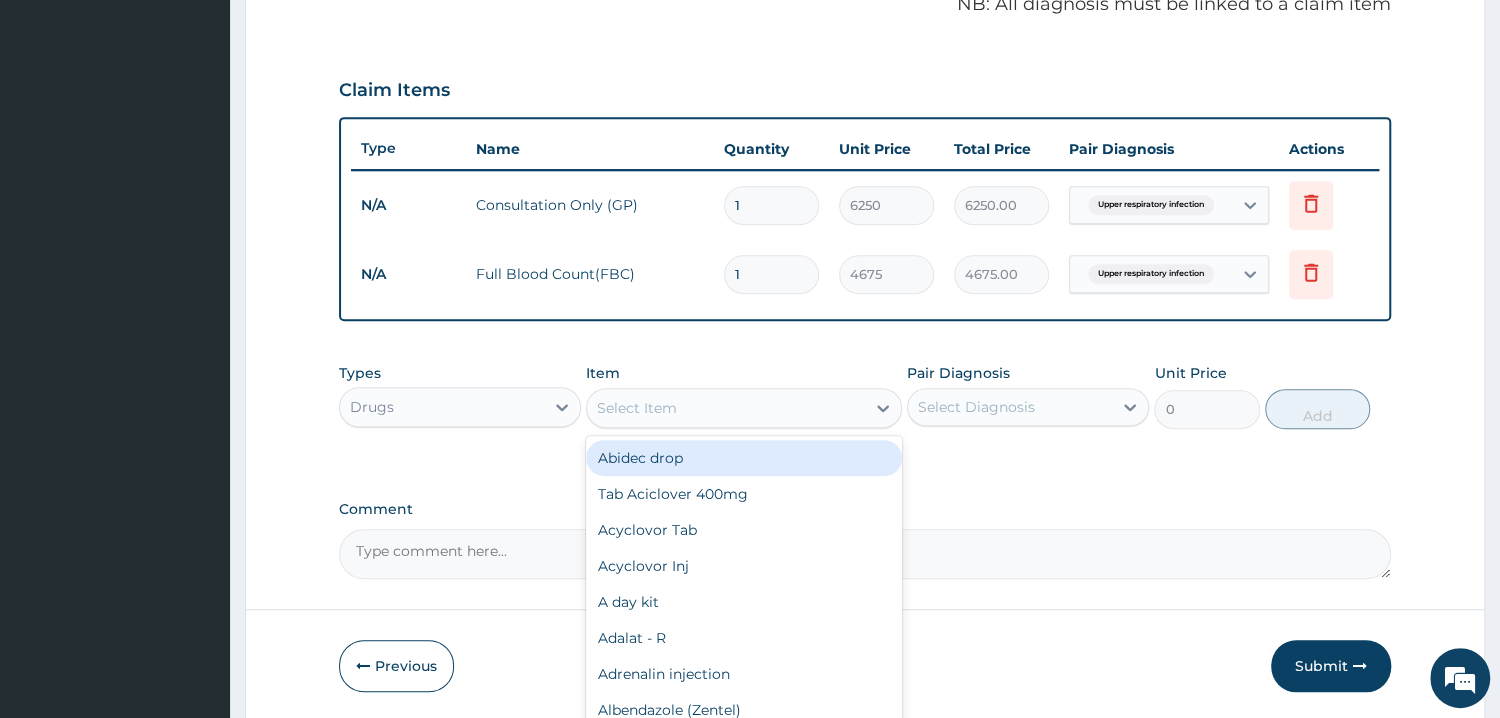 click on "Select Item" at bounding box center (726, 408) 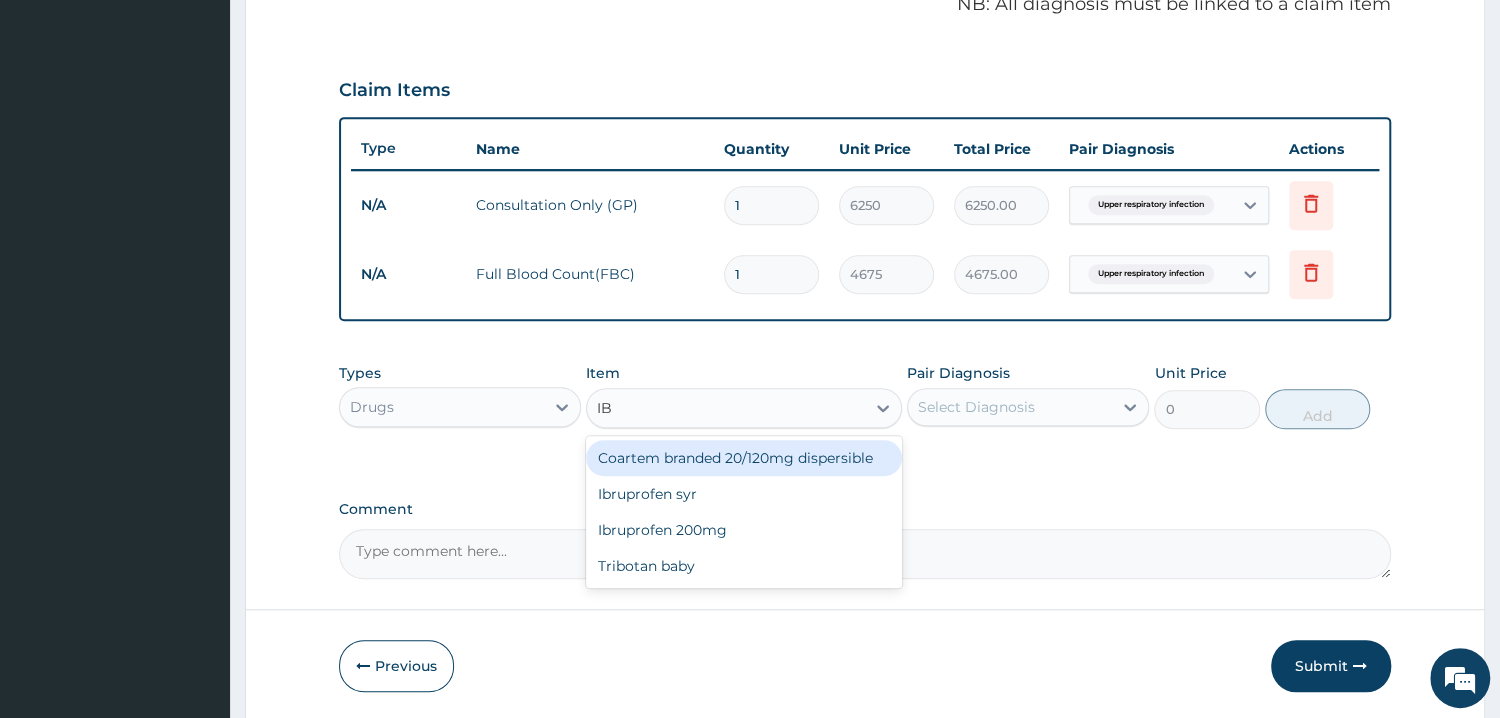 type on "IBR" 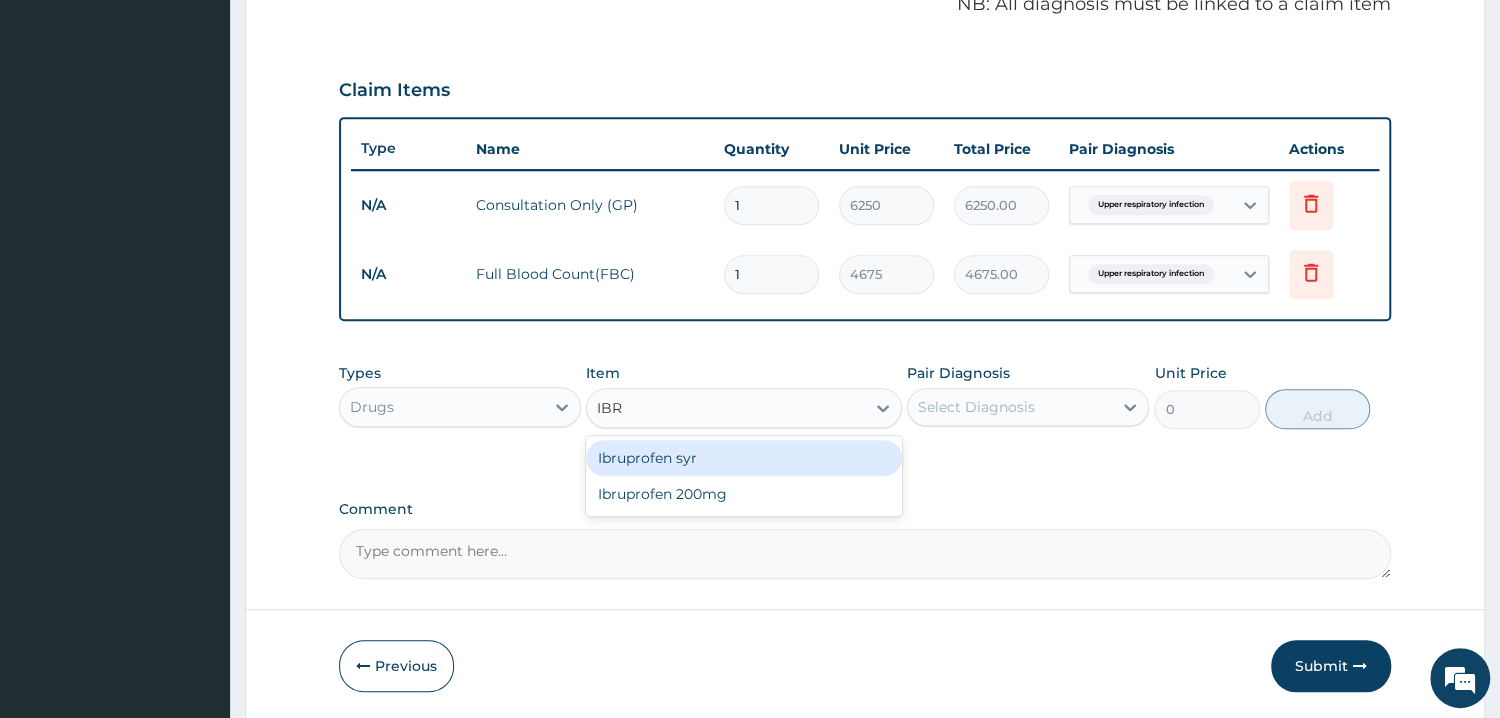 click on "Ibruprofen syr" at bounding box center [744, 458] 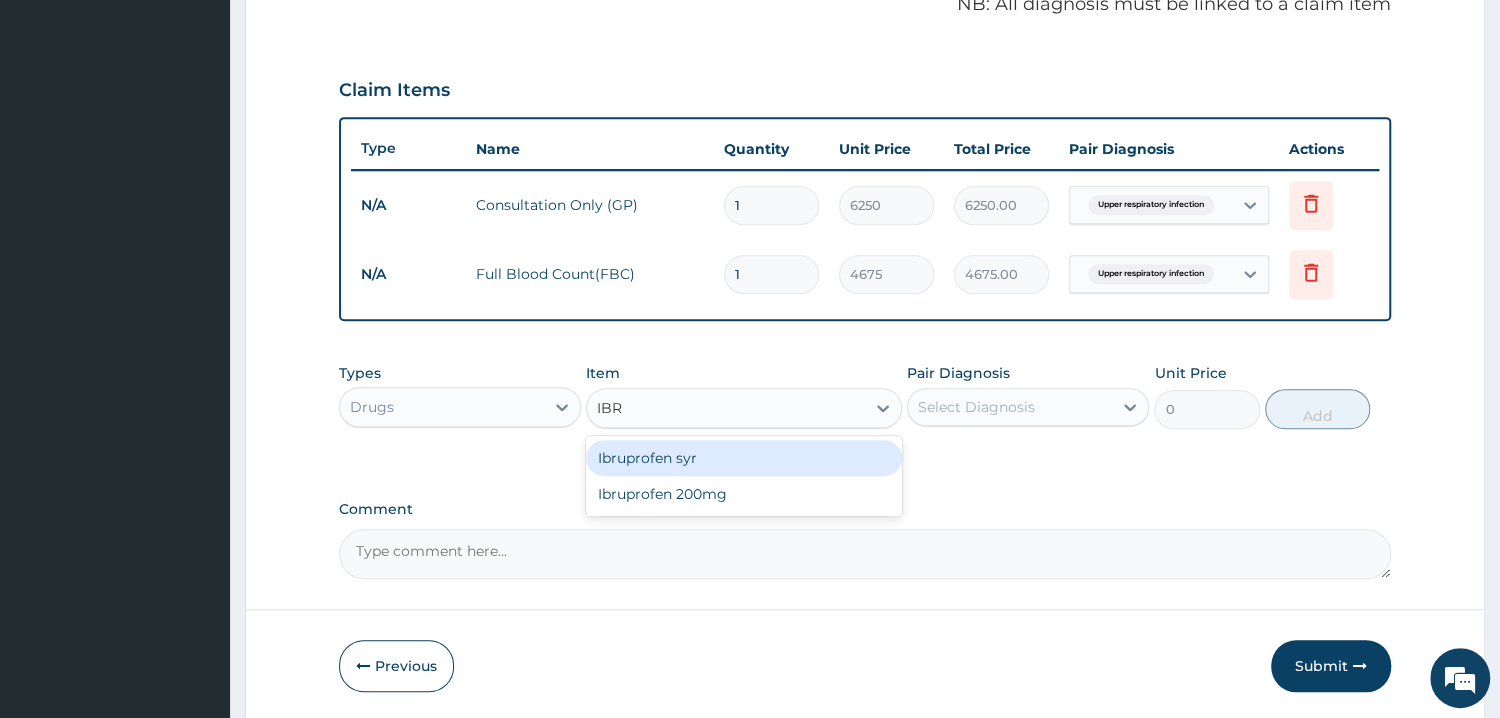 type 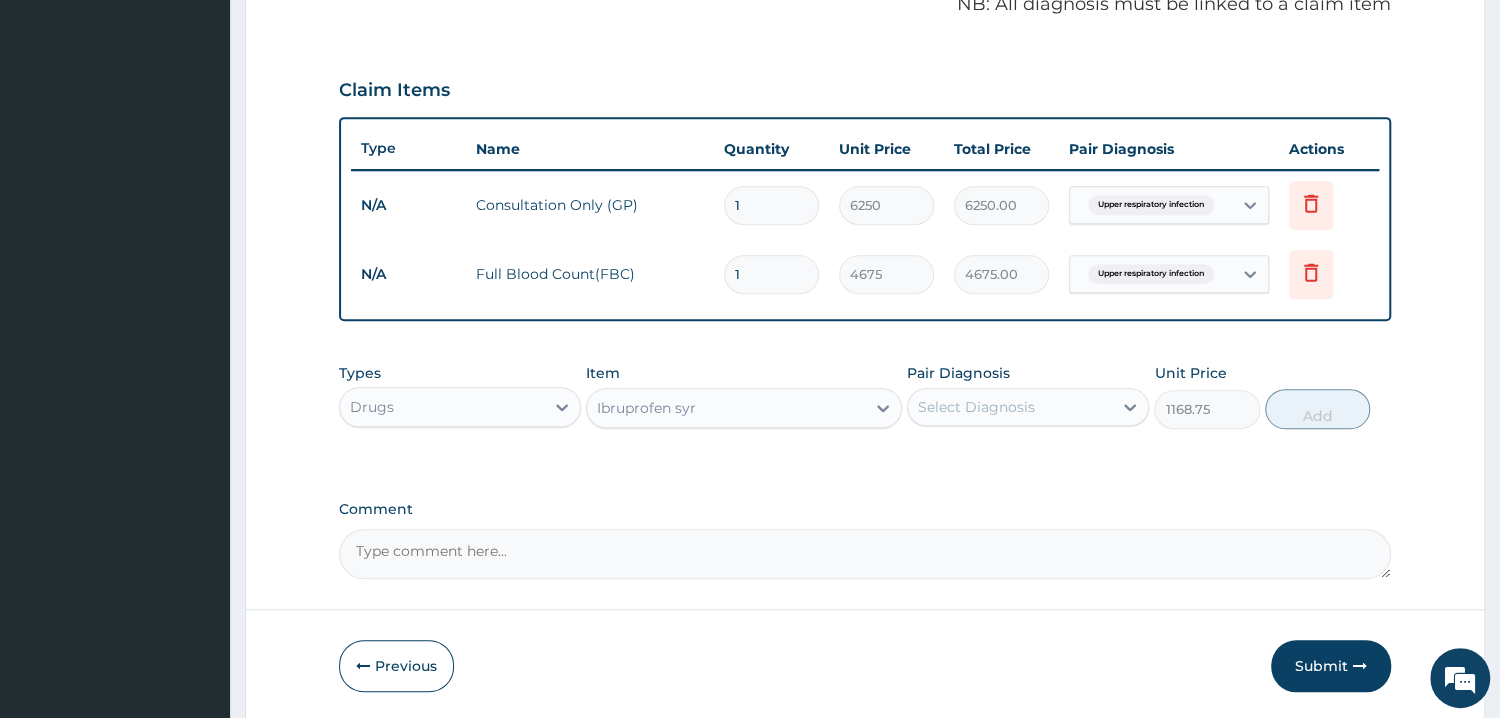 click on "Select Diagnosis" at bounding box center (1010, 407) 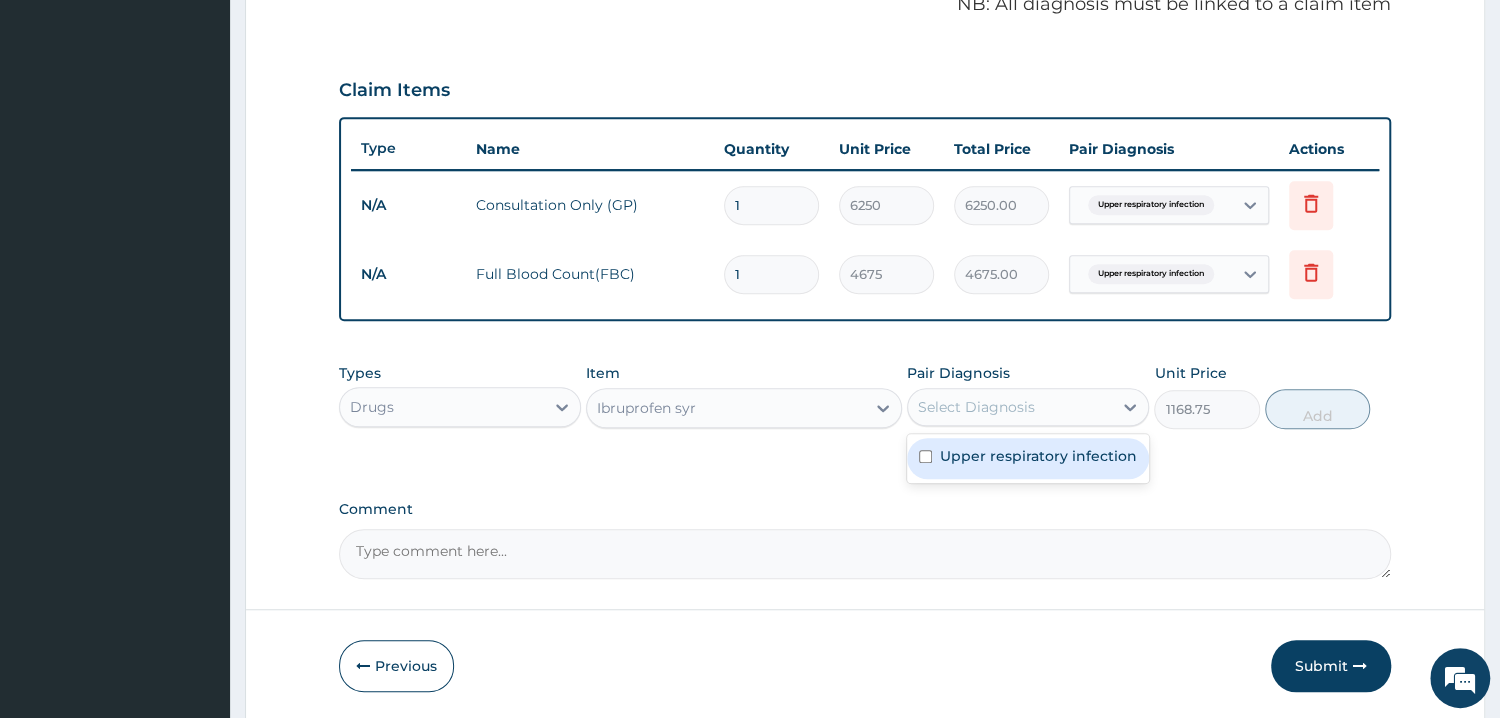 click on "Upper respiratory infection" at bounding box center (1038, 456) 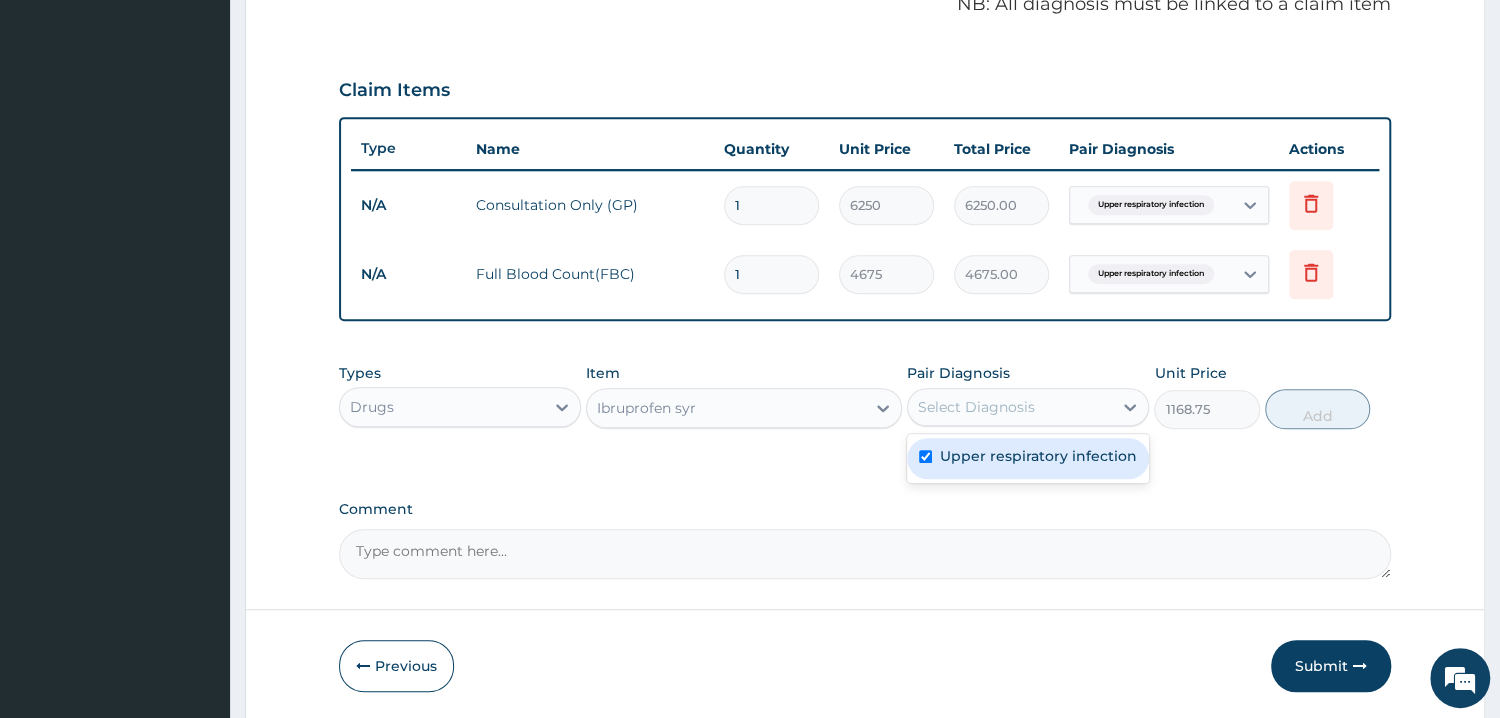 checkbox on "true" 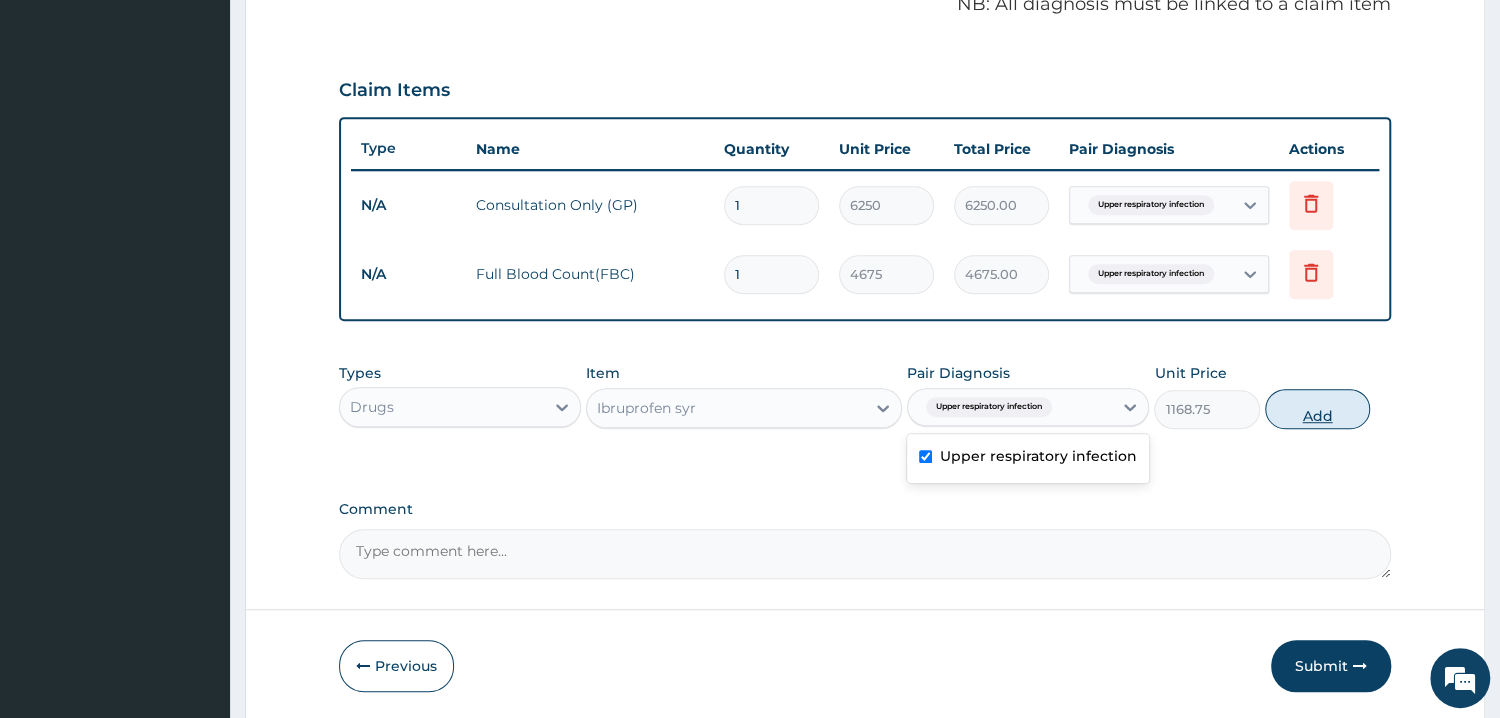 click on "Add" at bounding box center (1317, 409) 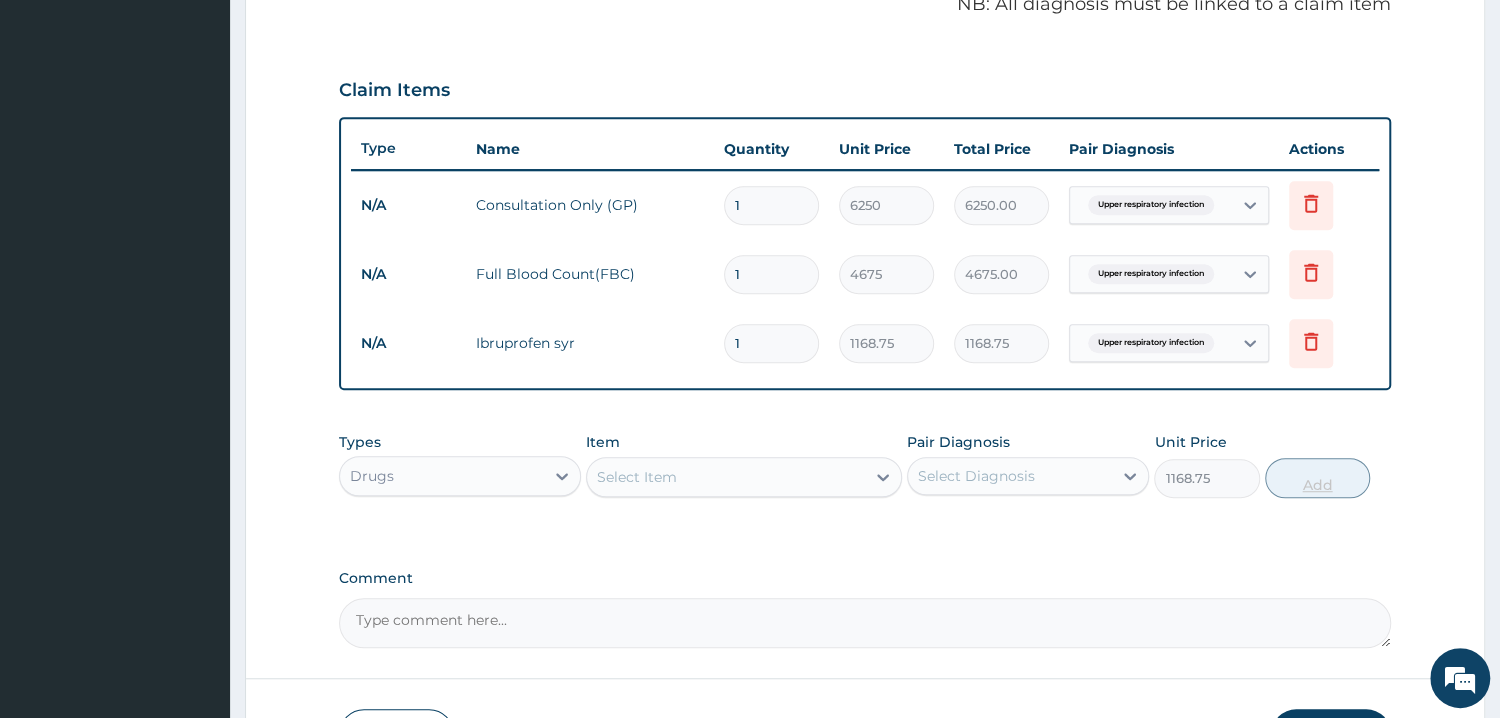 type on "0" 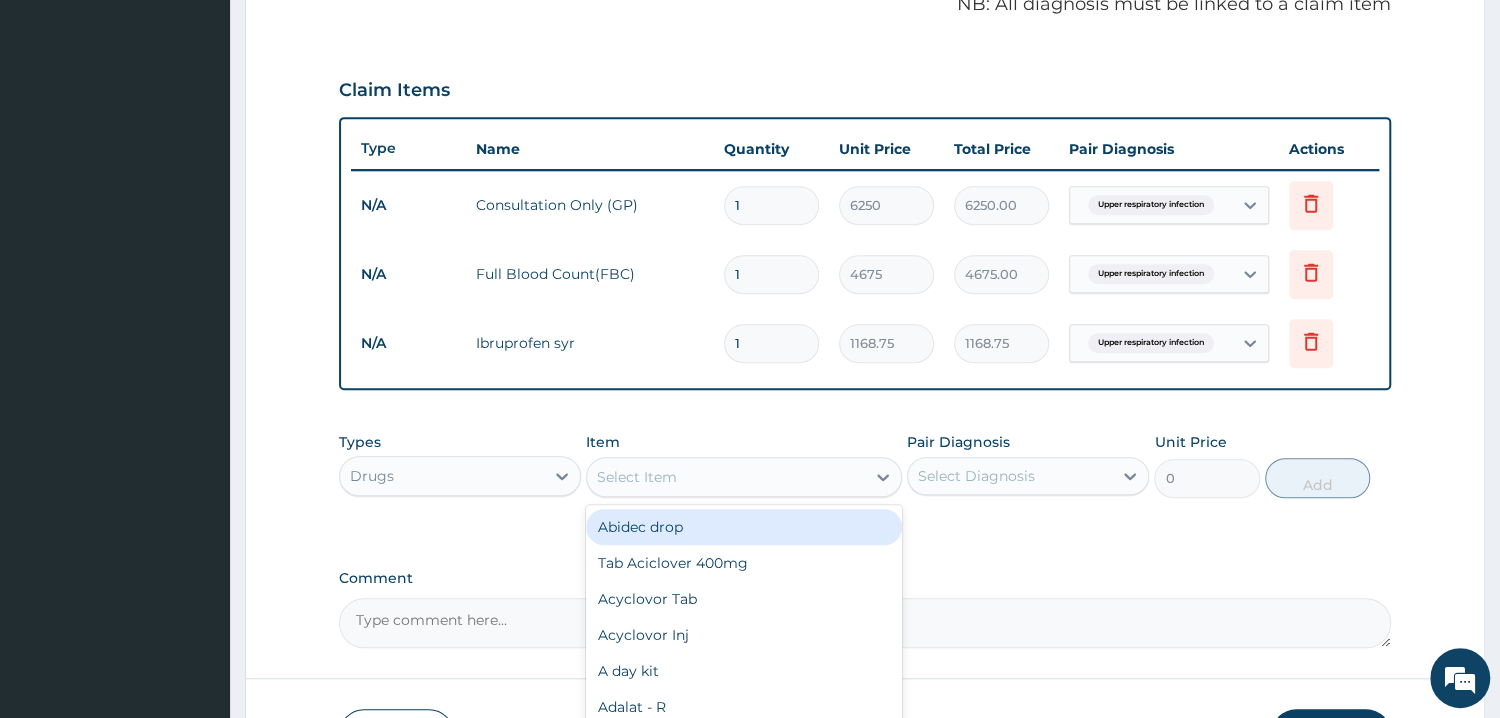 click on "Select Item" at bounding box center (637, 477) 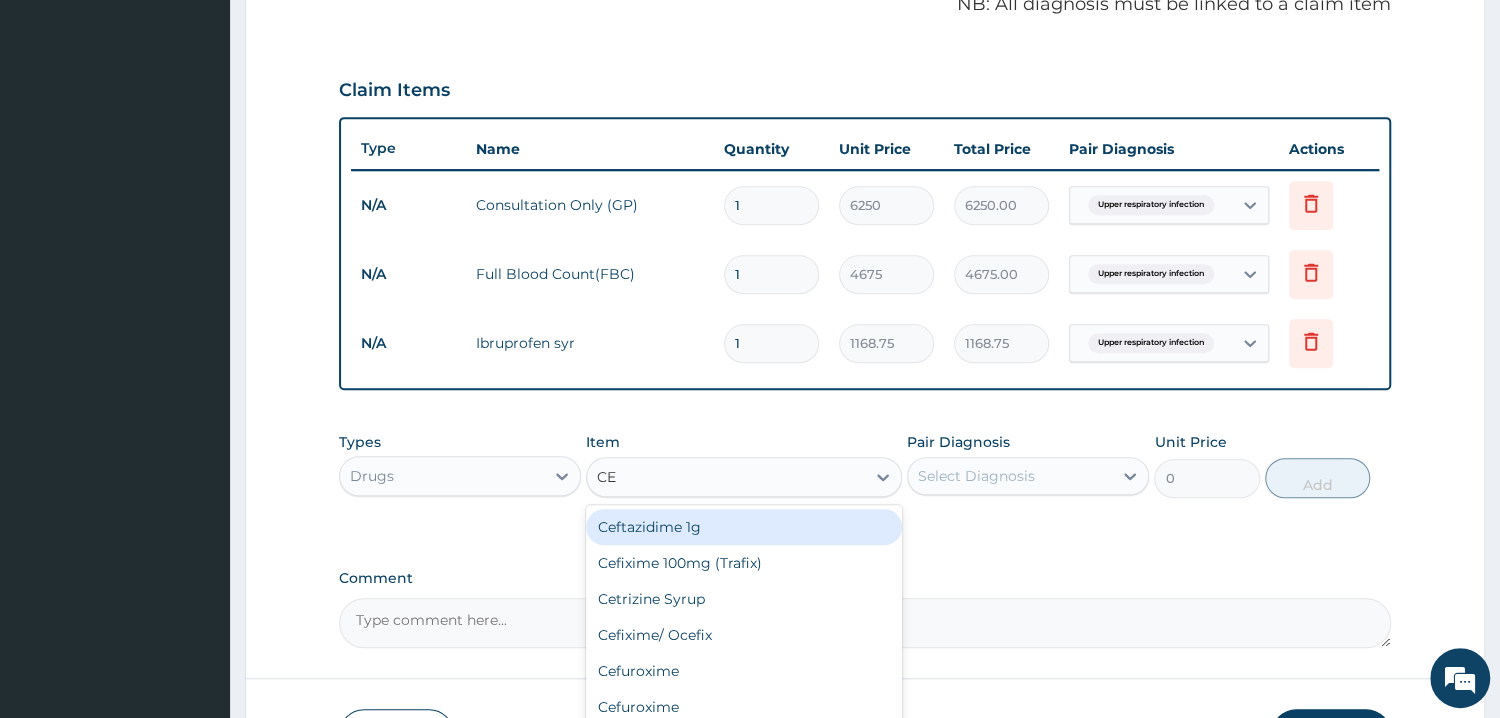 type on "CET" 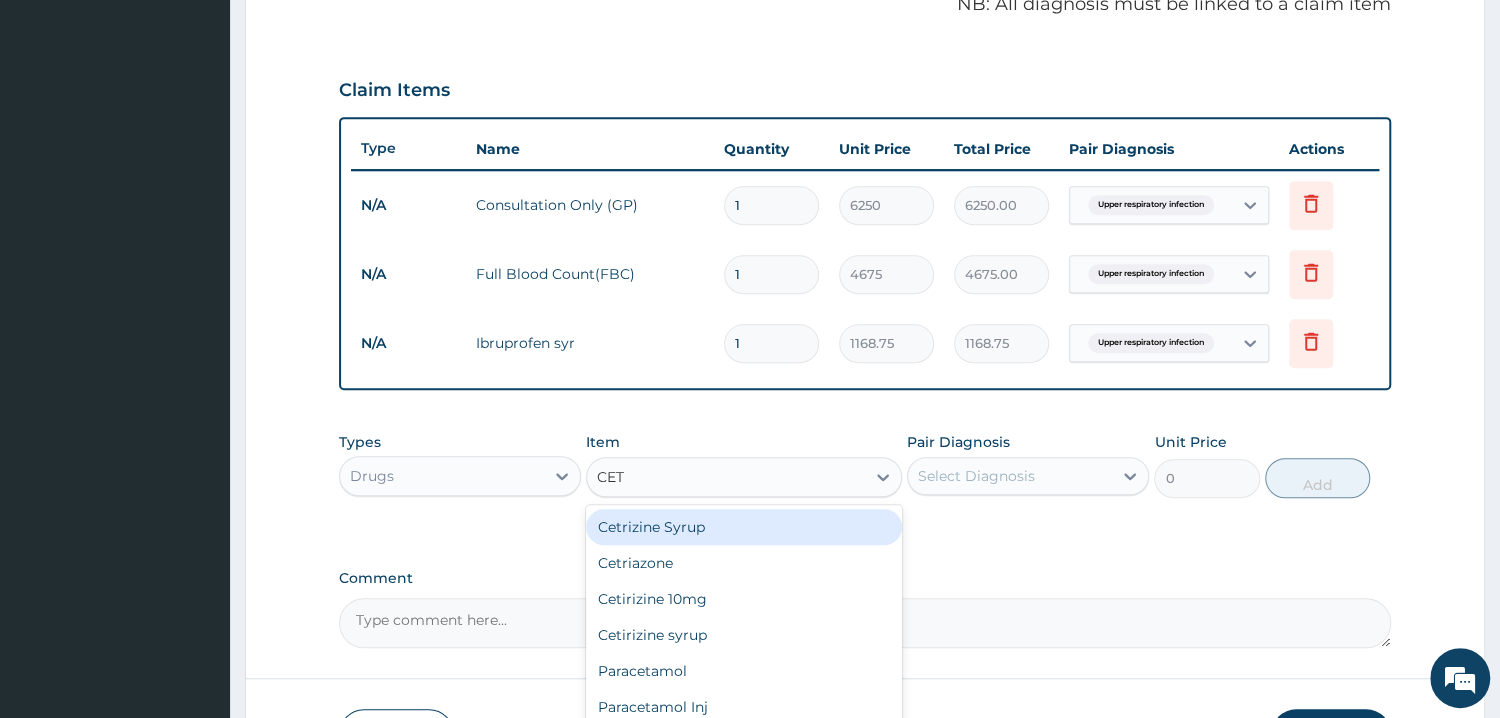 click on "Cetrizine Syrup" at bounding box center [744, 527] 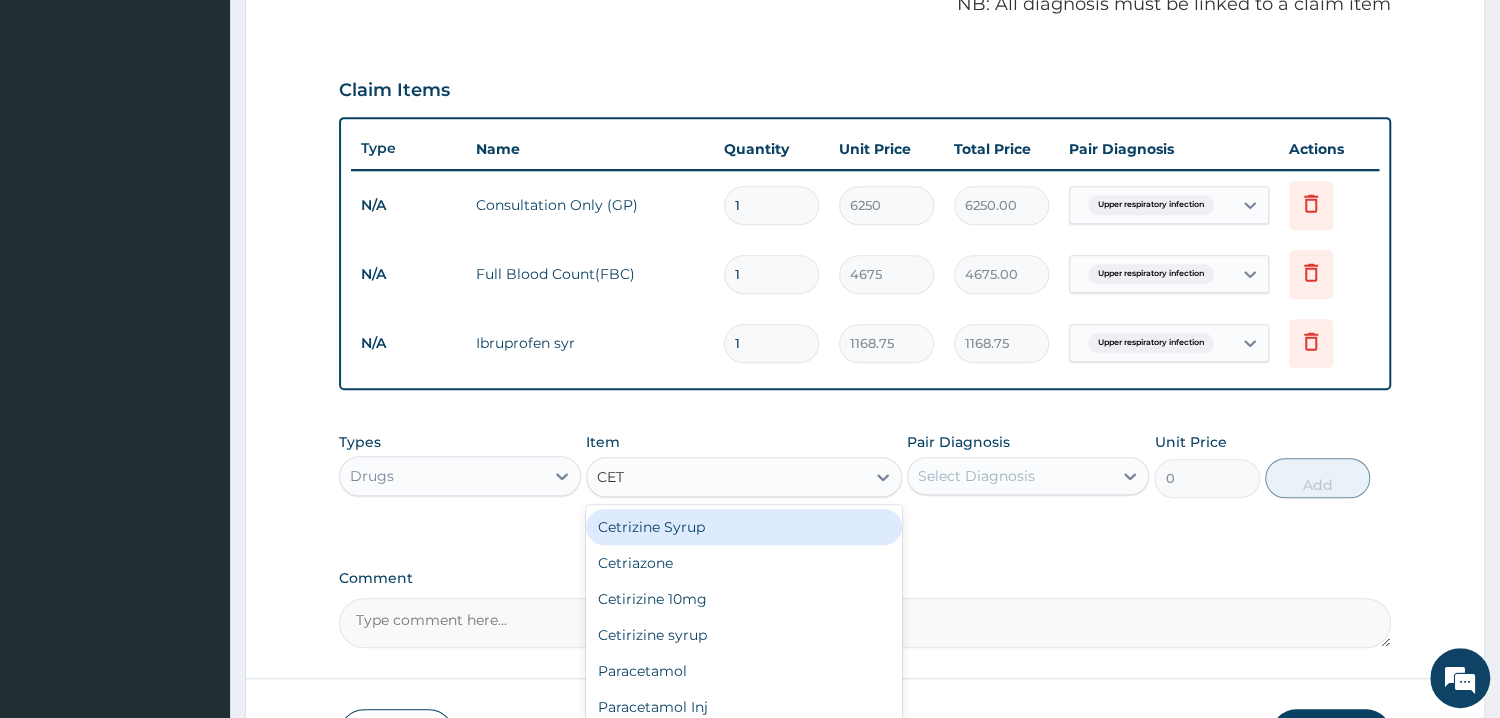 type 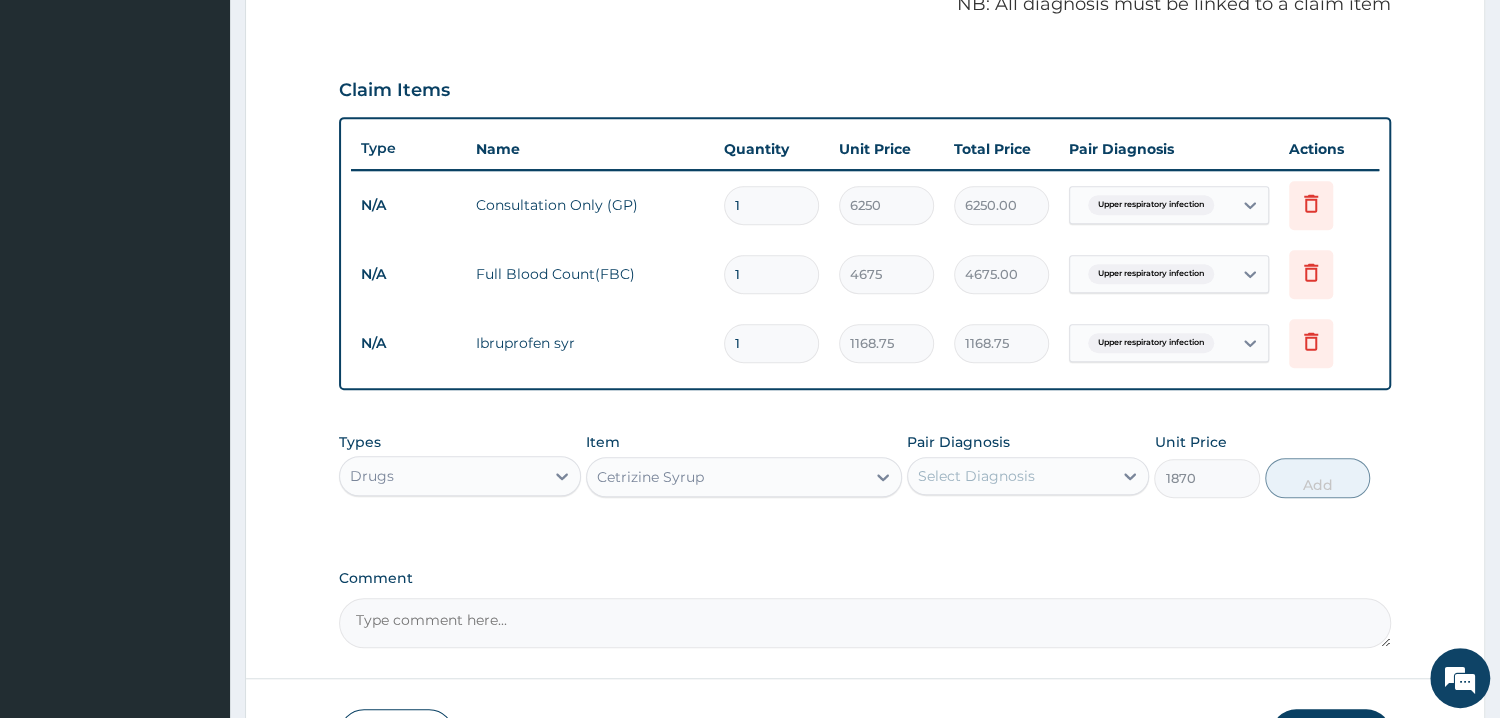 click on "Select Diagnosis" at bounding box center (976, 476) 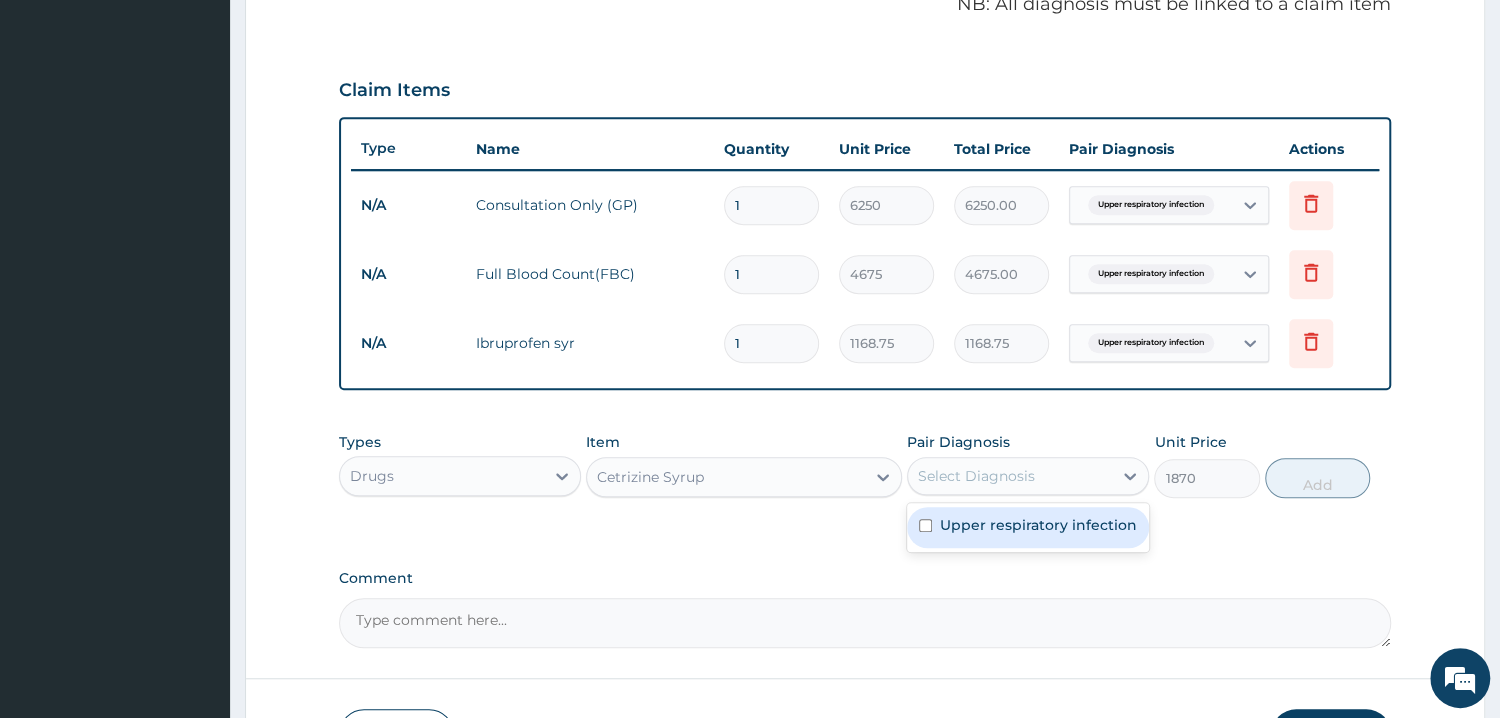 click on "Upper respiratory infection" at bounding box center (1038, 525) 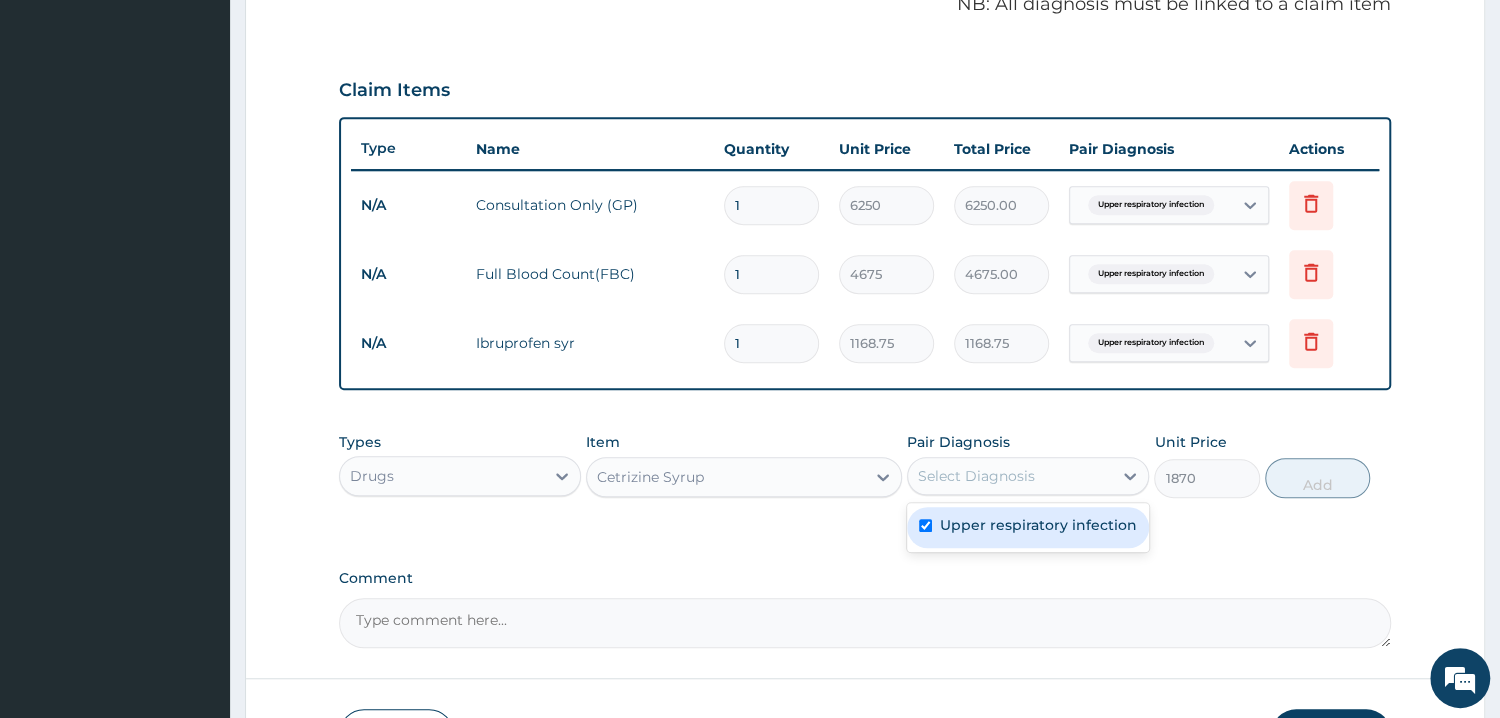 checkbox on "true" 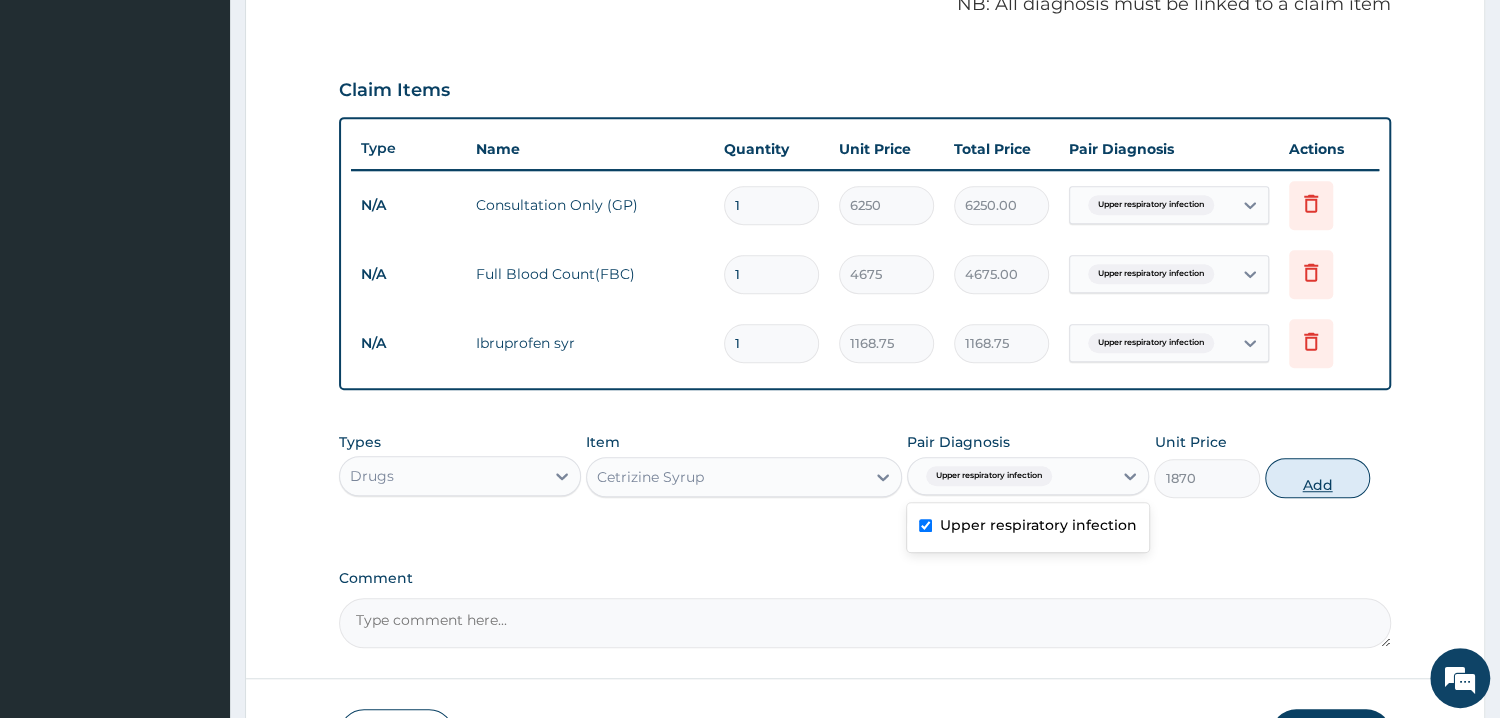 click on "Add" at bounding box center (1317, 478) 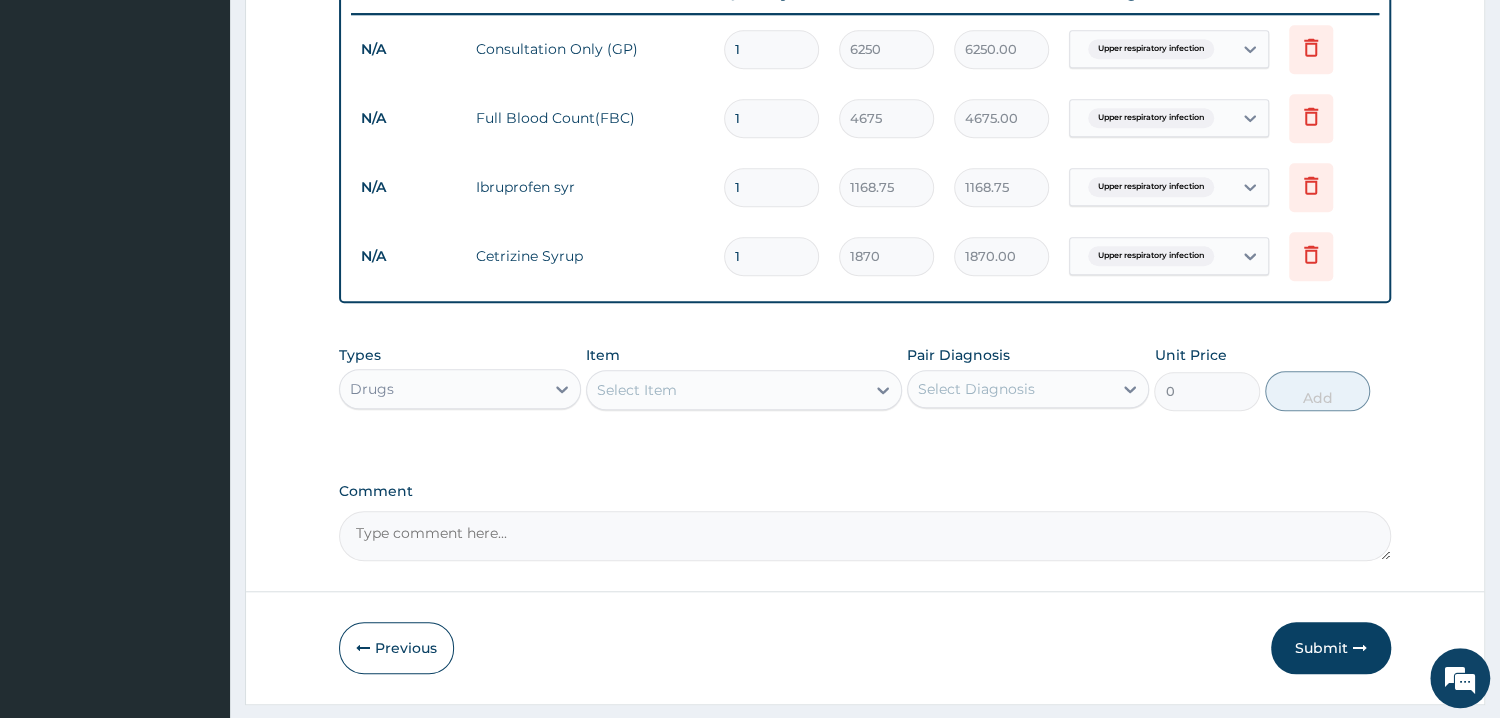scroll, scrollTop: 834, scrollLeft: 0, axis: vertical 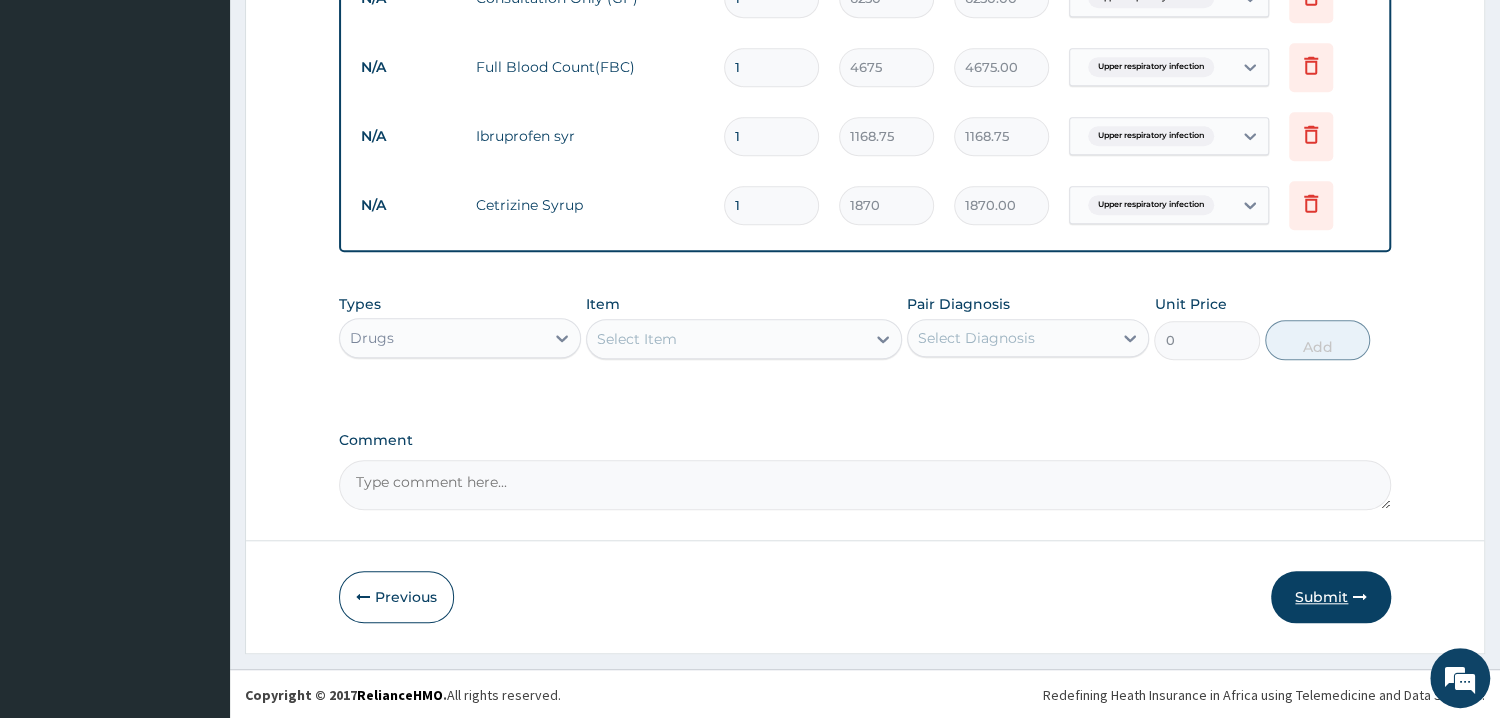 click on "Submit" at bounding box center (1331, 597) 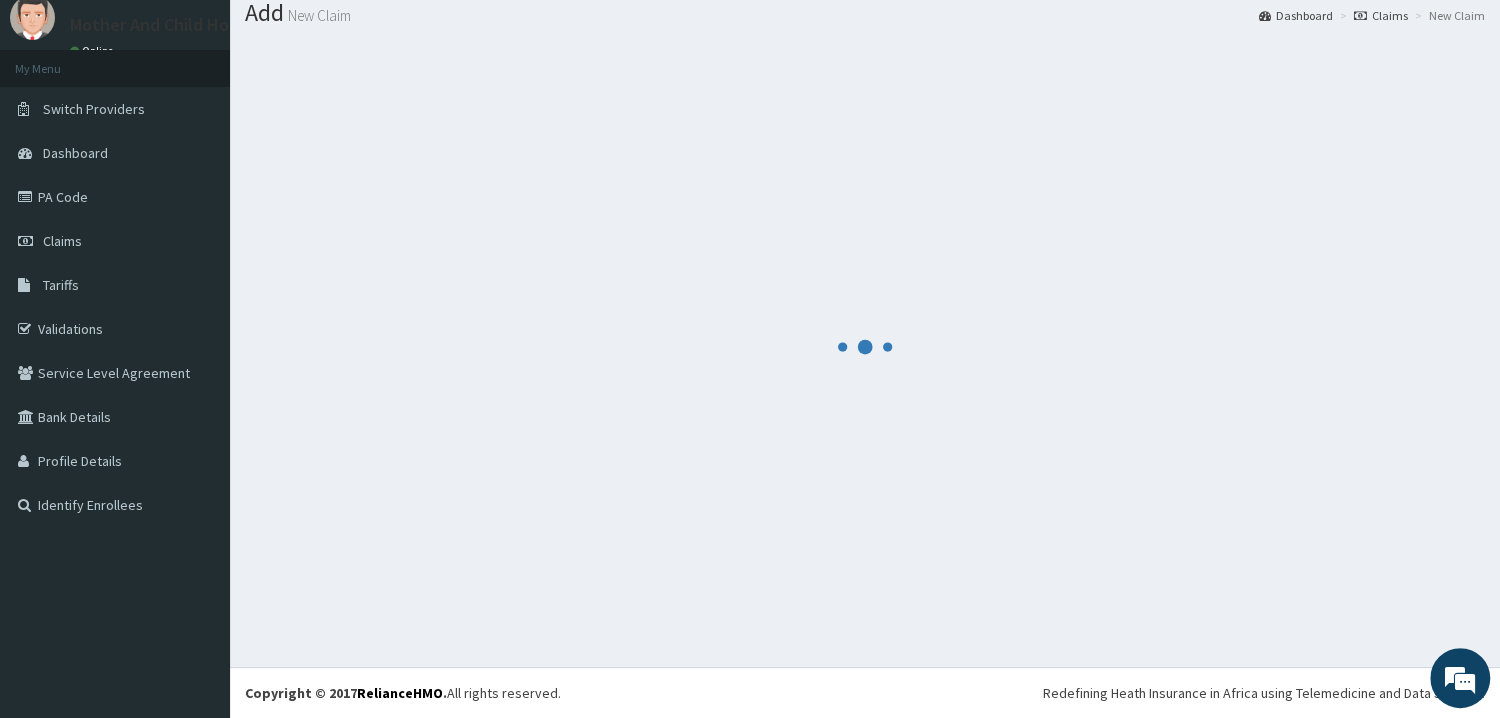 scroll, scrollTop: 64, scrollLeft: 0, axis: vertical 